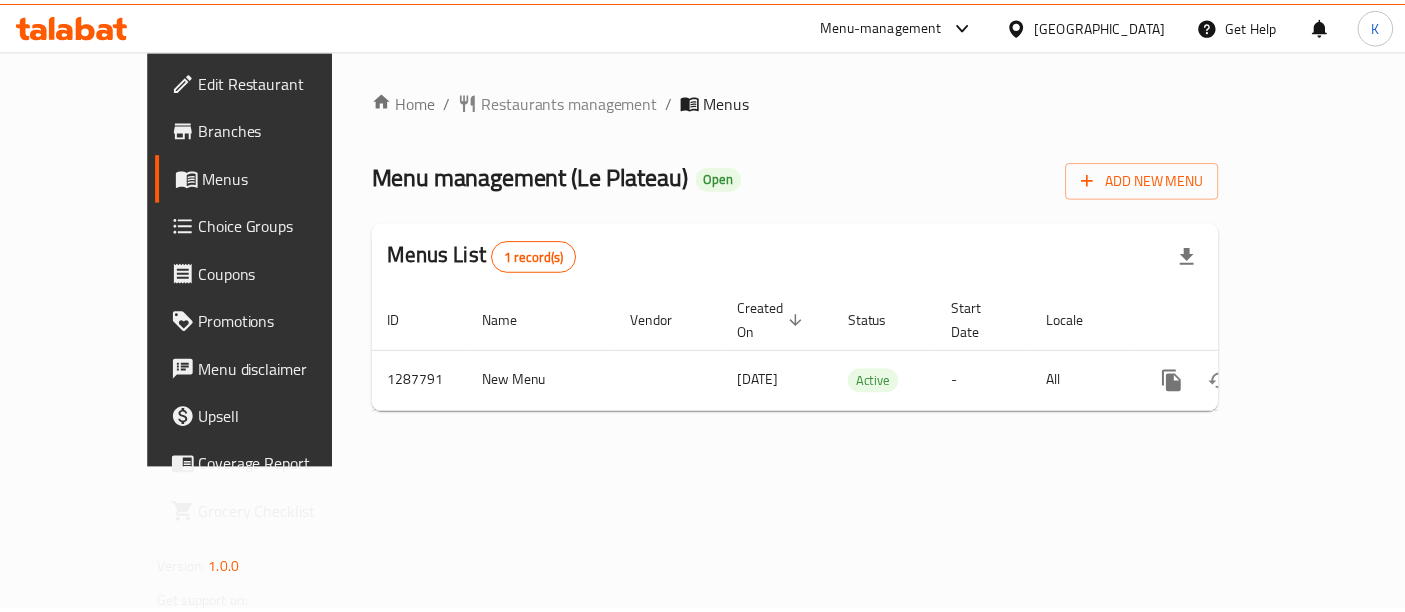 scroll, scrollTop: 0, scrollLeft: 0, axis: both 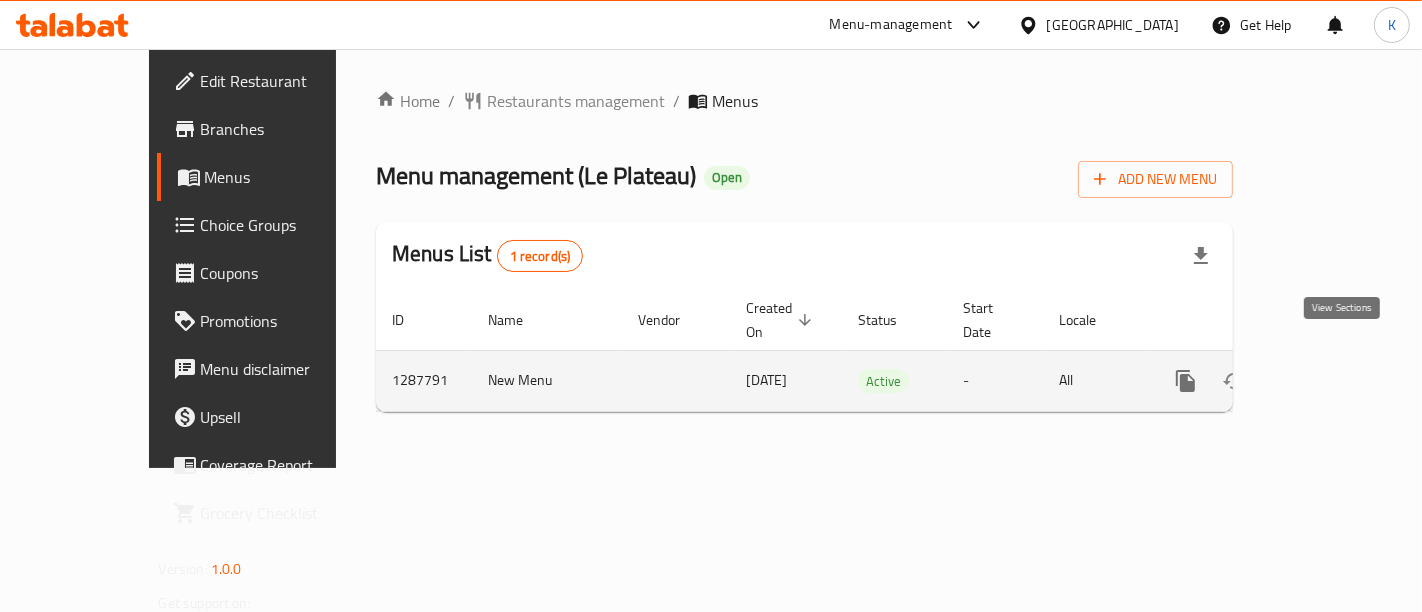 click at bounding box center (1330, 381) 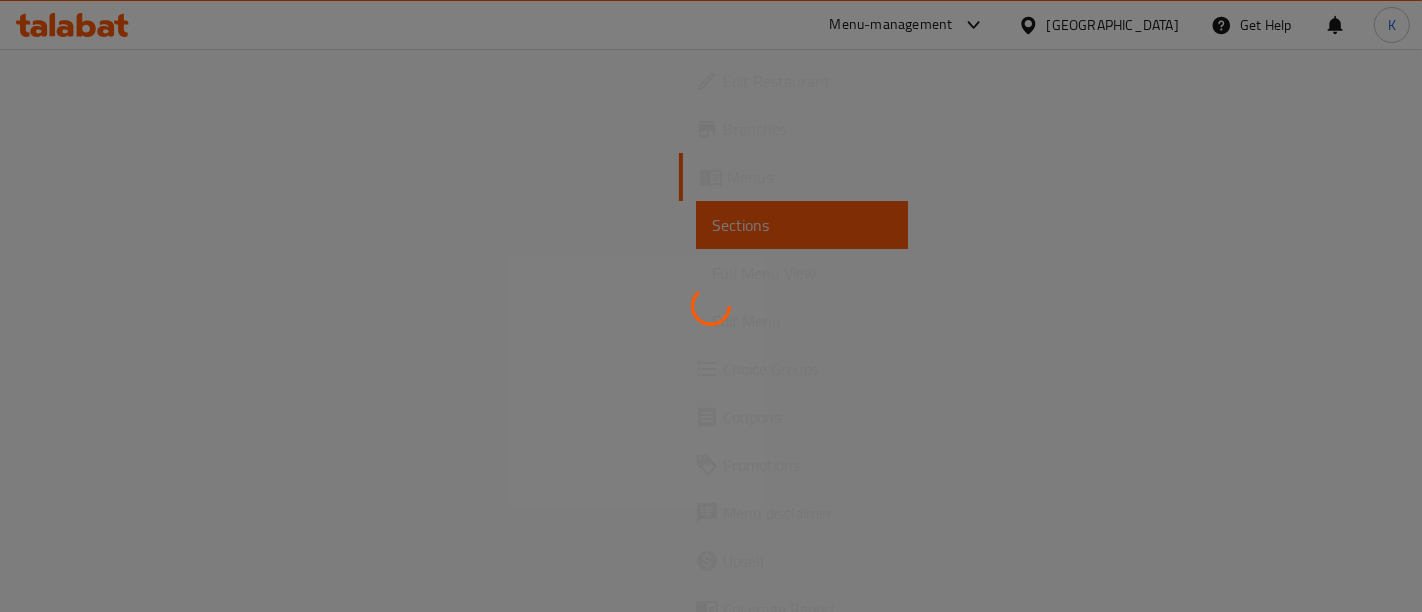 click at bounding box center (711, 306) 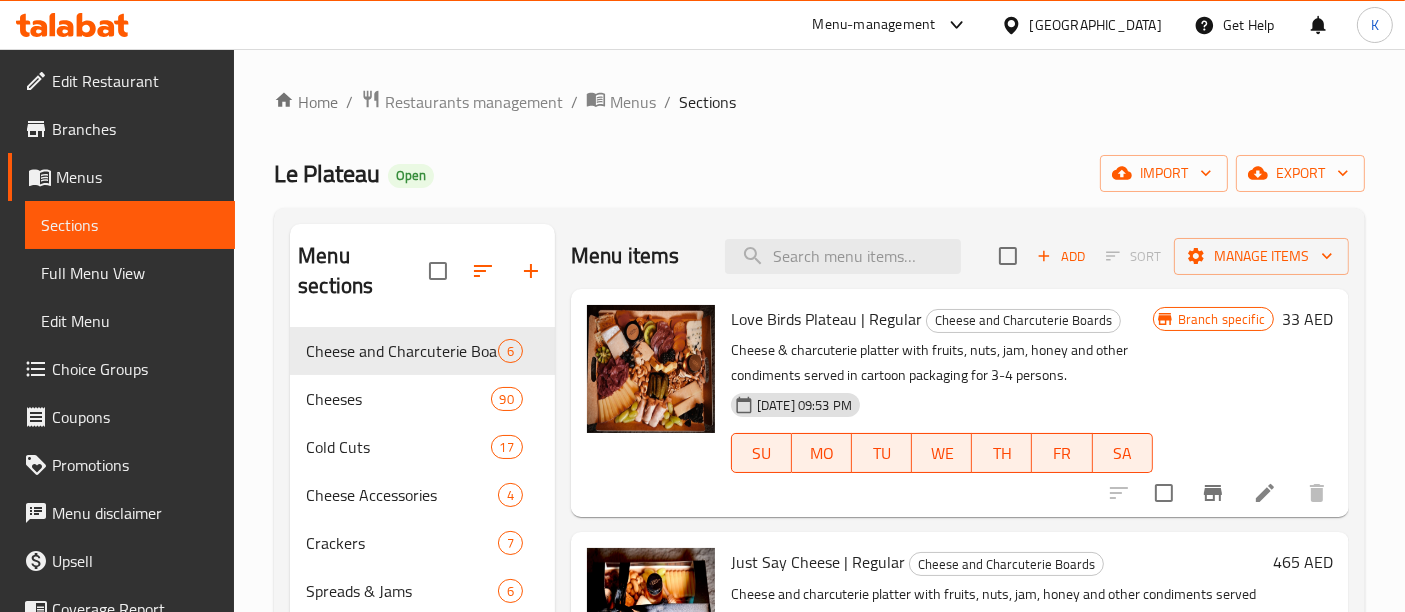 click on "Full Menu View" at bounding box center (130, 273) 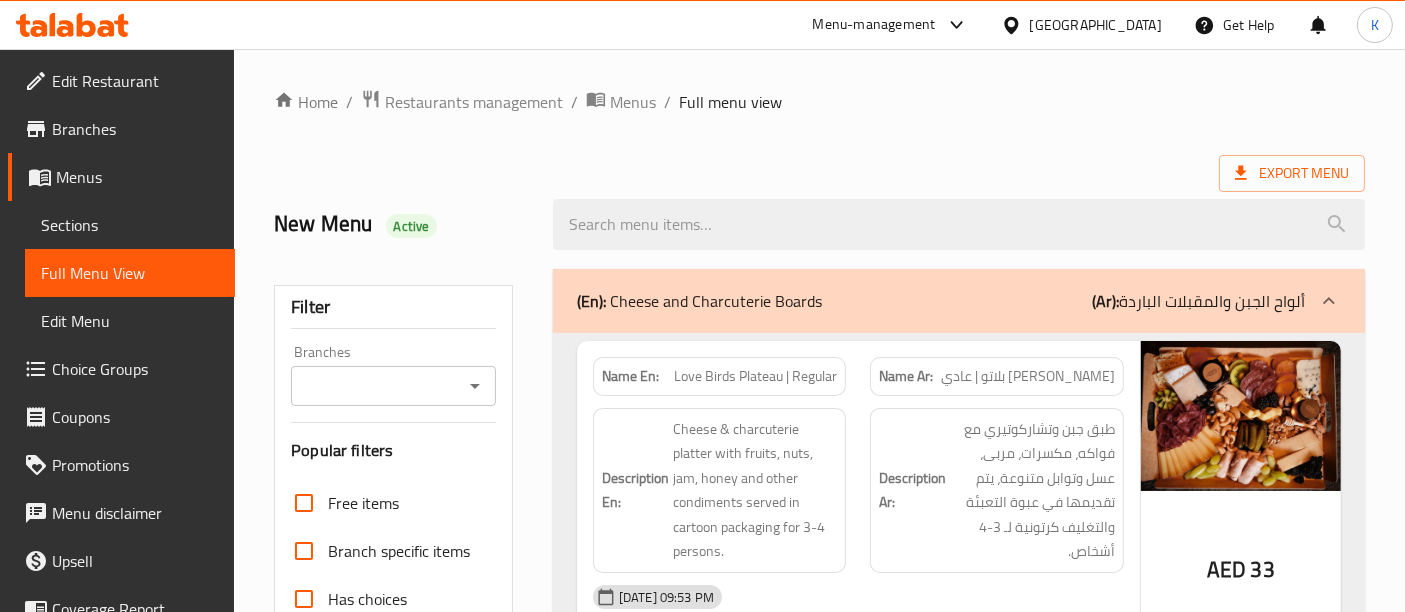 type 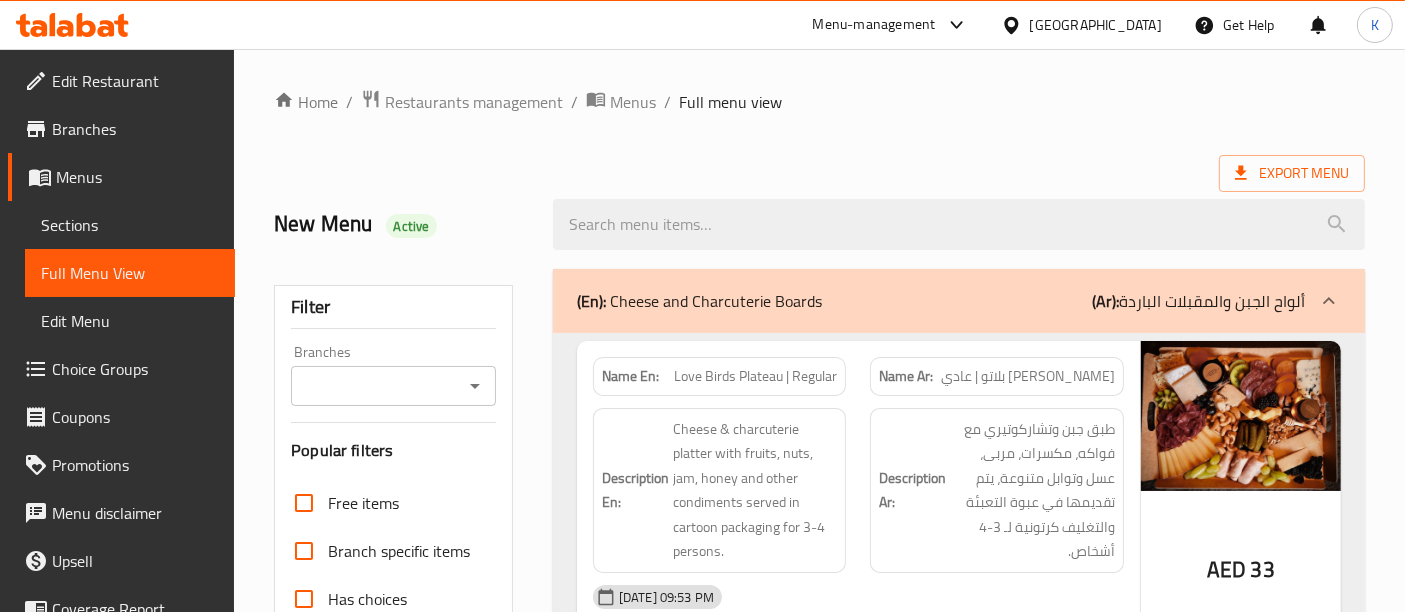 click on "Home / Restaurants management / Menus / Full menu view Export Menu New Menu   Active Filter Branches Branches Popular filters Free items Branch specific items Has choices Upsell items Availability filters Available Not available View filters Collapse sections Collapse categories Collapse Choices (En):   Cheese and Charcuterie Boards (Ar): ألواح الجبن والمقبلات الباردة Name En: Love Birds Plateau | Regular Name Ar: لوف بيردز بلاتو | عادي Description En: Cheese & charcuterie platter with fruits, nuts, jam, honey and other condiments served in cartoon packaging for 3-4 persons. Description Ar: طبق جبن وتشاركوتيري مع فواكه، مكسرات، مربى، عسل وتوابل متنوعة، يتم  تقديمها في عبوة التعبئة والتغليف كرتونية لـ 3-4 أشخاص.  [DATE] 09:53 PM SU MO TU WE TH FR SA AED 33 Name En: Just Say Cheese | Regular Name Ar: جاست ساي تشيز| عادي Description En: Description Ar: SU" at bounding box center (819, 26107) 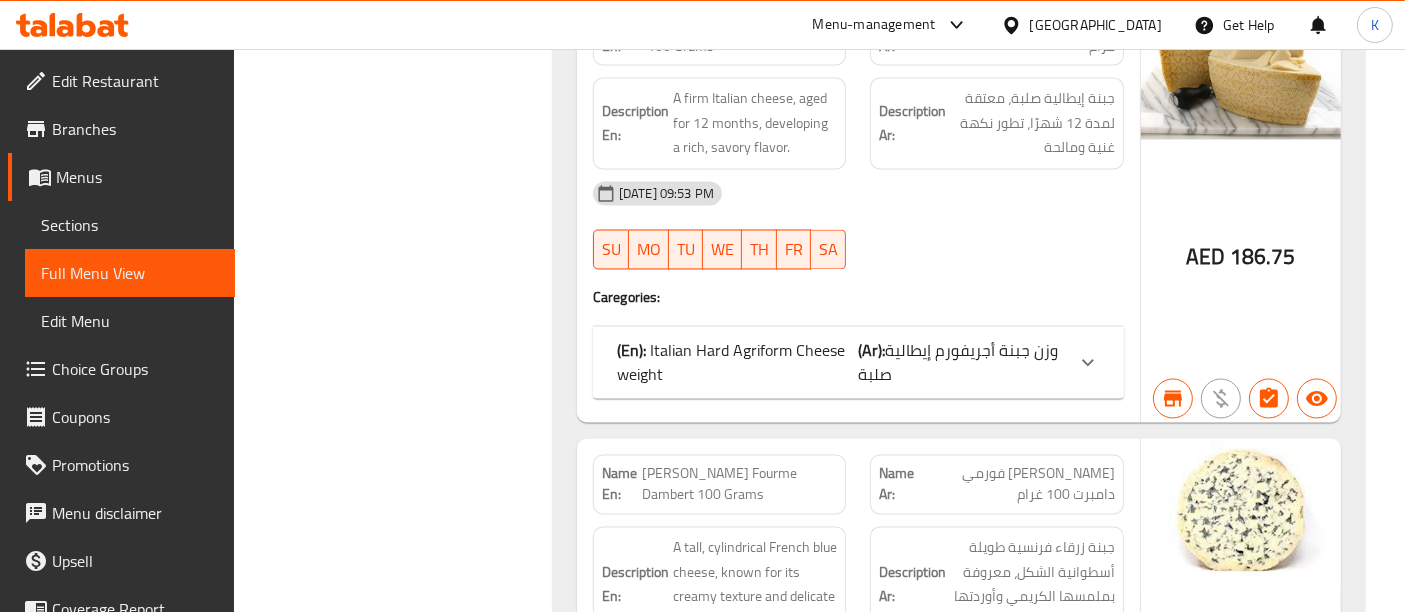 scroll, scrollTop: 3707, scrollLeft: 0, axis: vertical 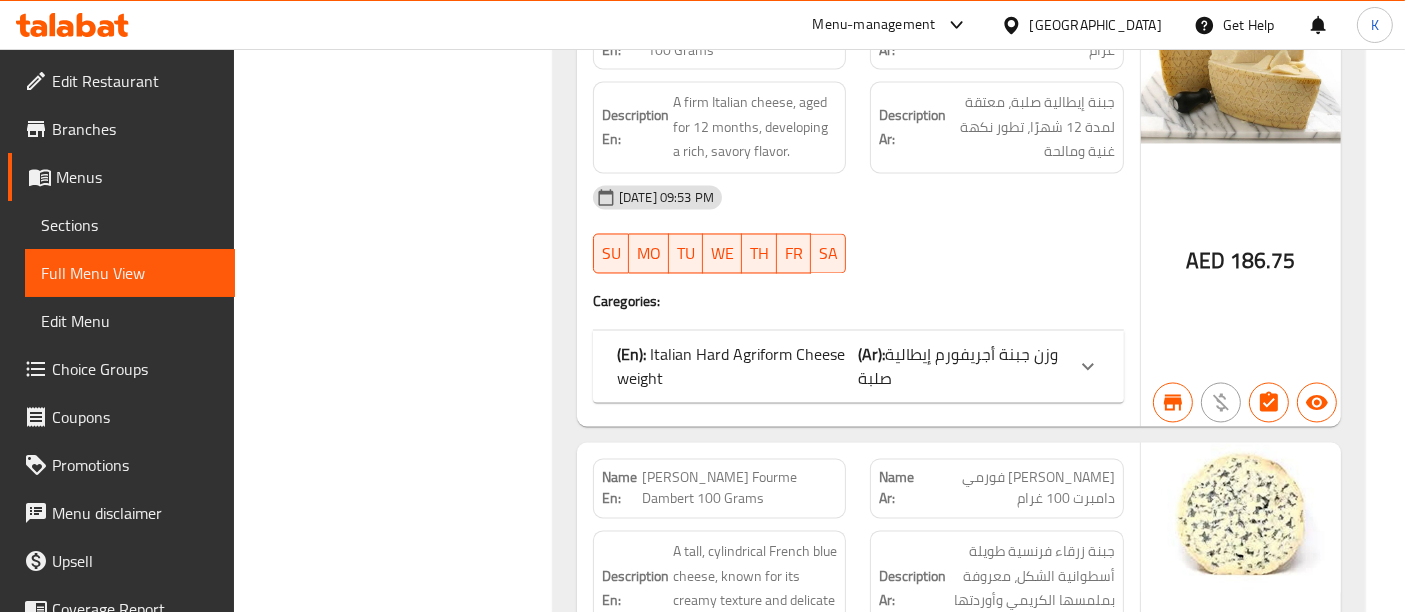 click 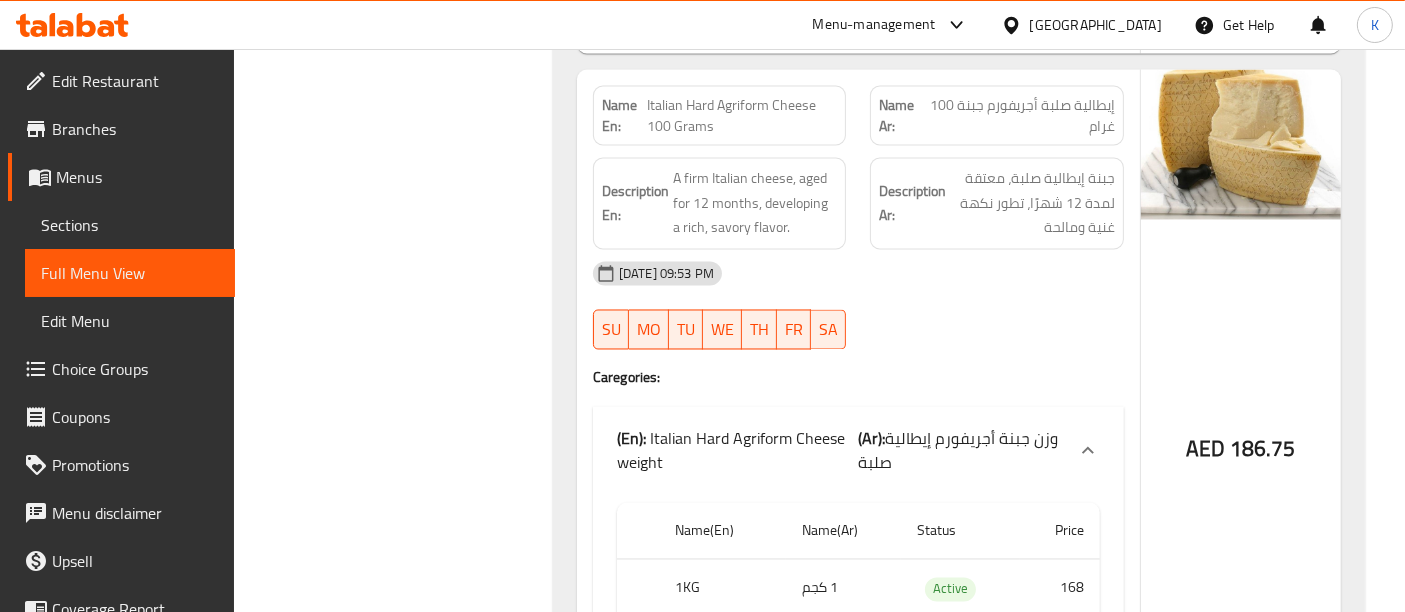 scroll, scrollTop: 3631, scrollLeft: 0, axis: vertical 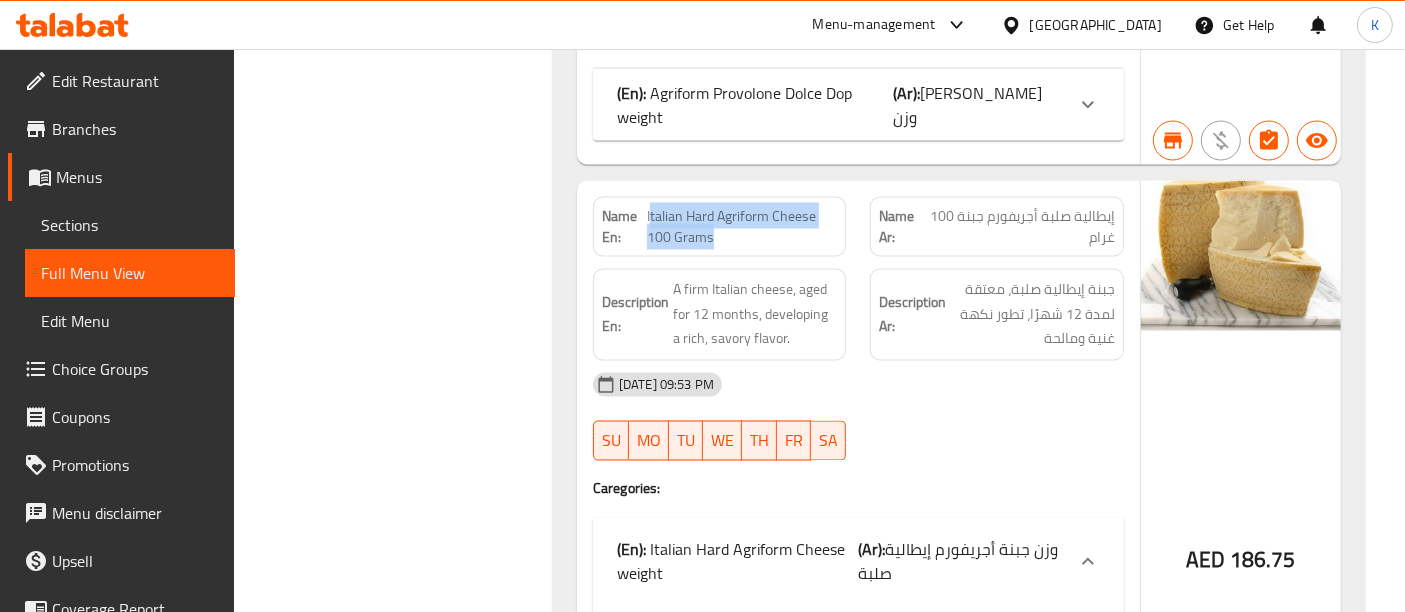 drag, startPoint x: 651, startPoint y: 167, endPoint x: 723, endPoint y: 183, distance: 73.756355 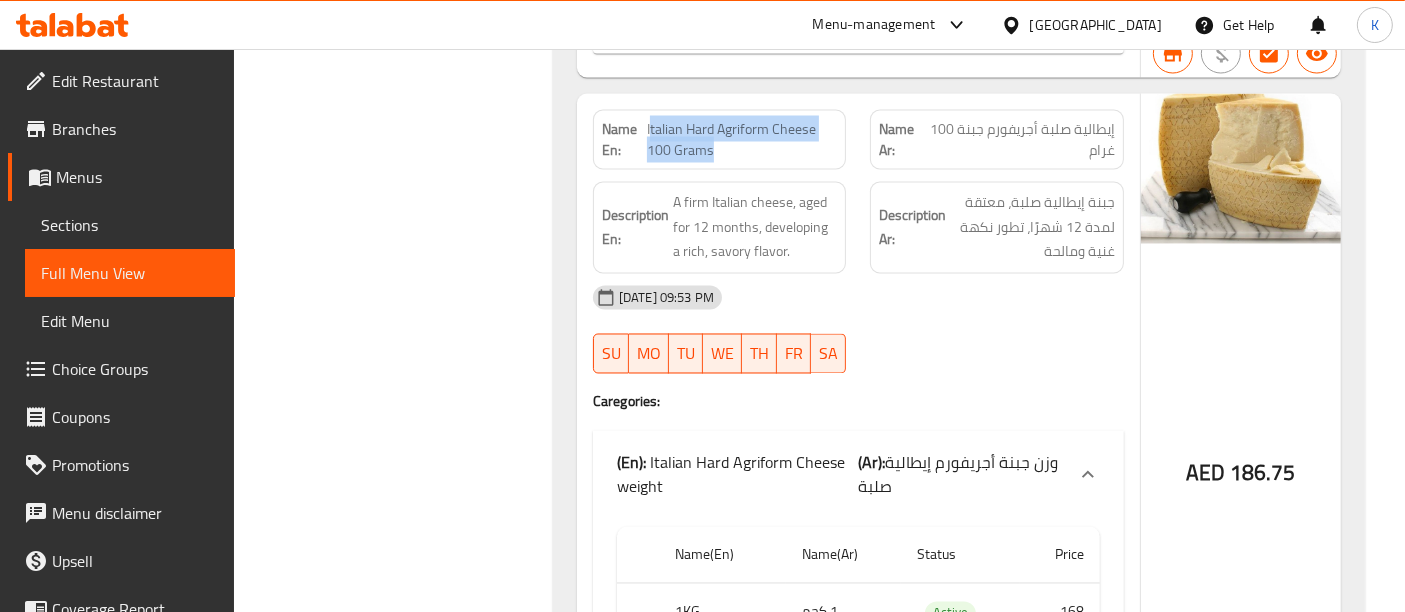 scroll, scrollTop: 3742, scrollLeft: 0, axis: vertical 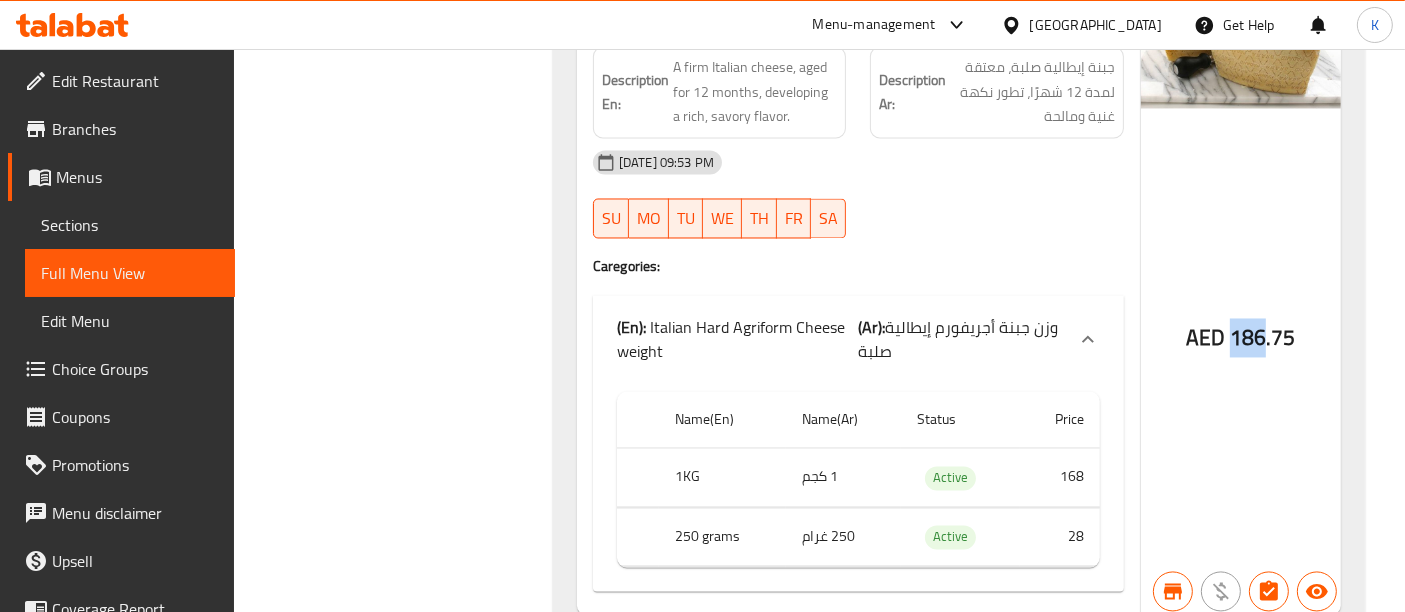 drag, startPoint x: 1250, startPoint y: 280, endPoint x: 1231, endPoint y: 279, distance: 19.026299 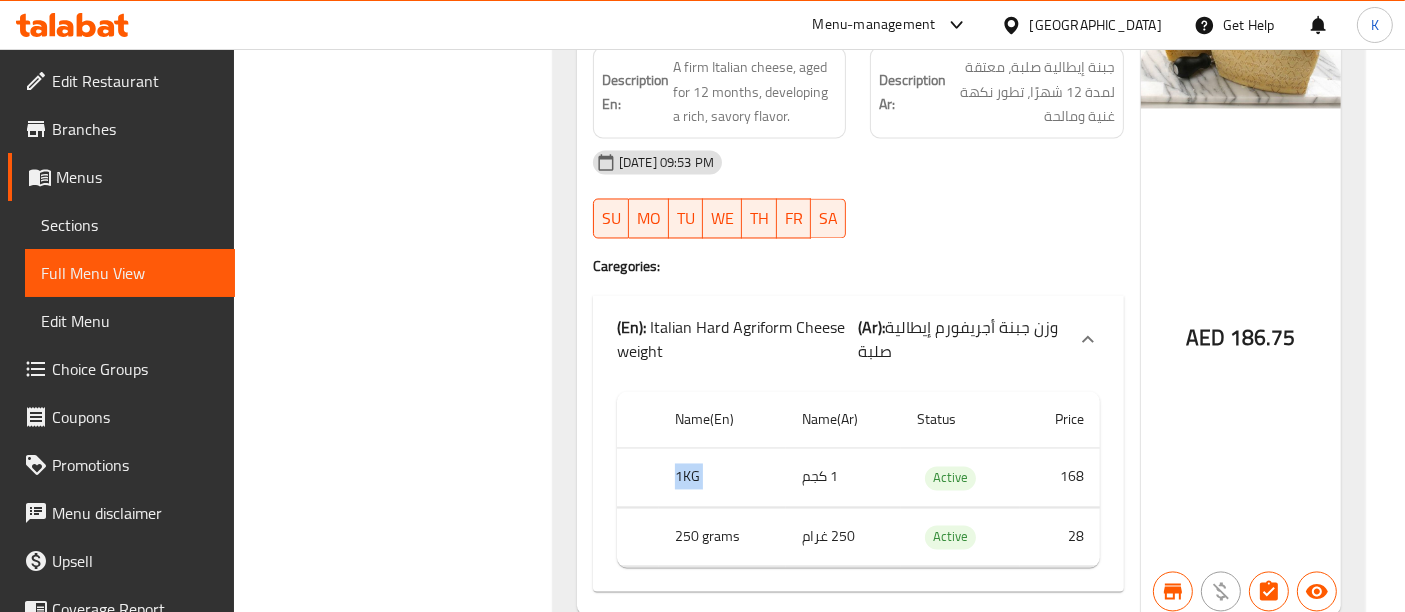drag, startPoint x: 729, startPoint y: 410, endPoint x: 678, endPoint y: 399, distance: 52.17279 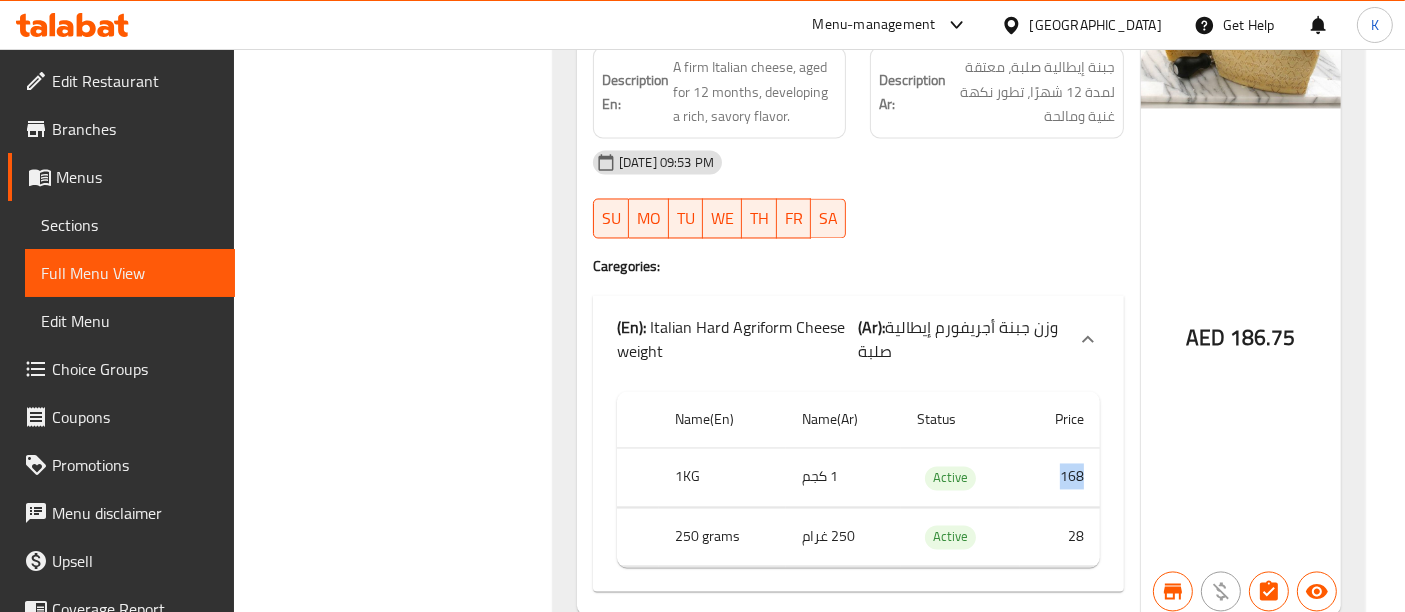 drag, startPoint x: 1082, startPoint y: 418, endPoint x: 1047, endPoint y: 413, distance: 35.35534 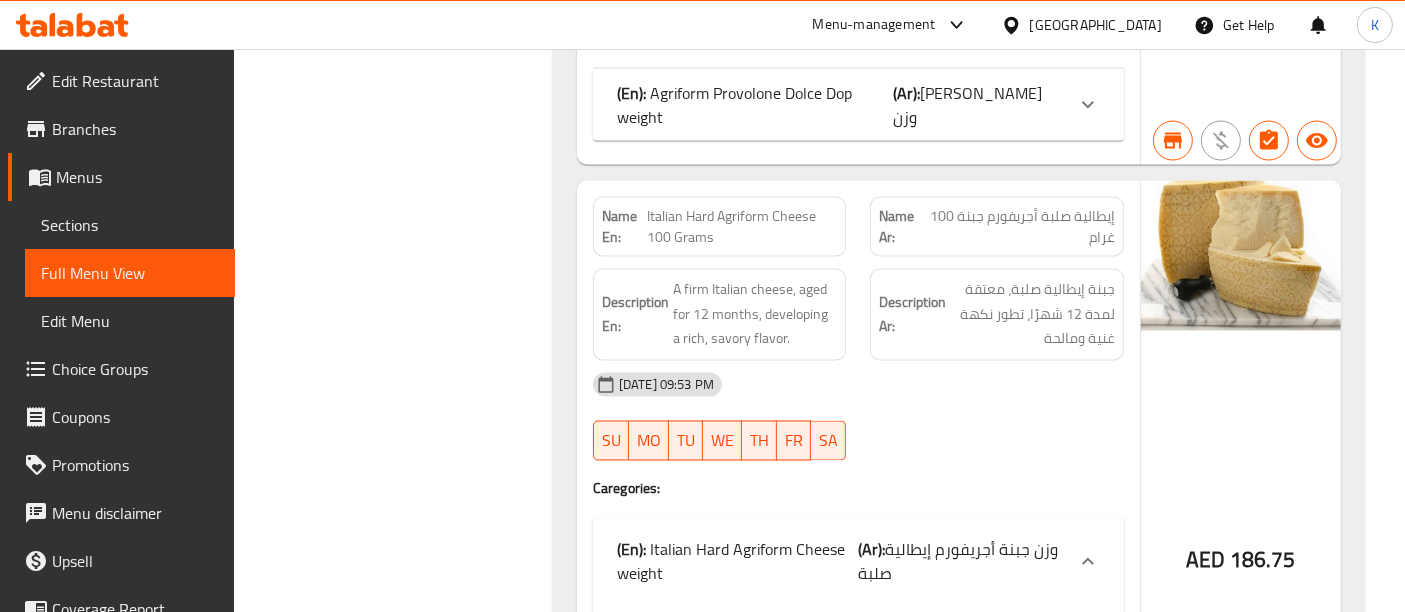 scroll, scrollTop: 3631, scrollLeft: 0, axis: vertical 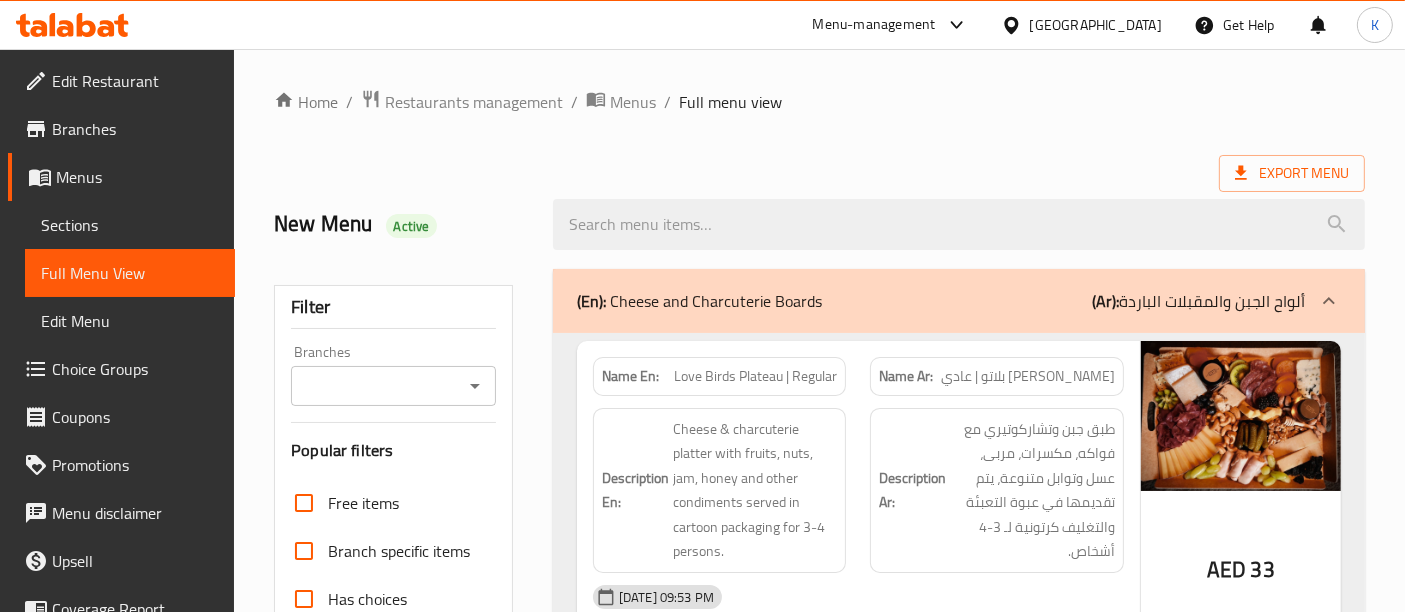 click on "Branches" at bounding box center [377, 386] 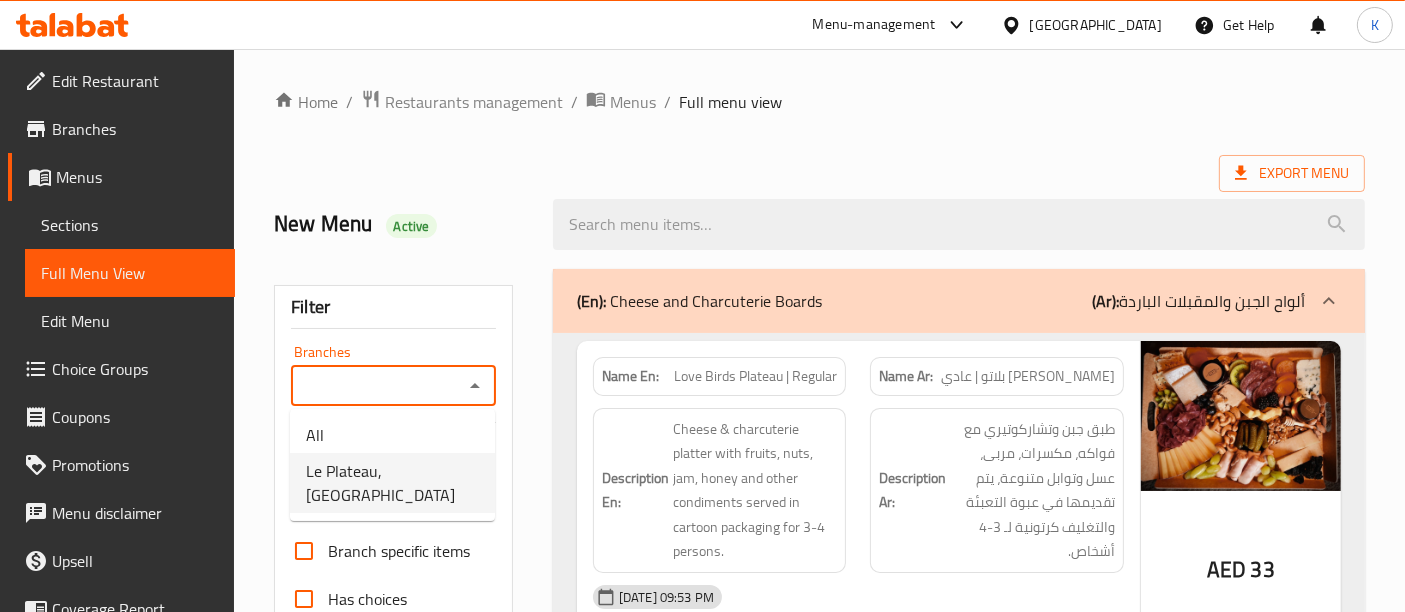 click on "Le Plateau, [GEOGRAPHIC_DATA]" at bounding box center [392, 483] 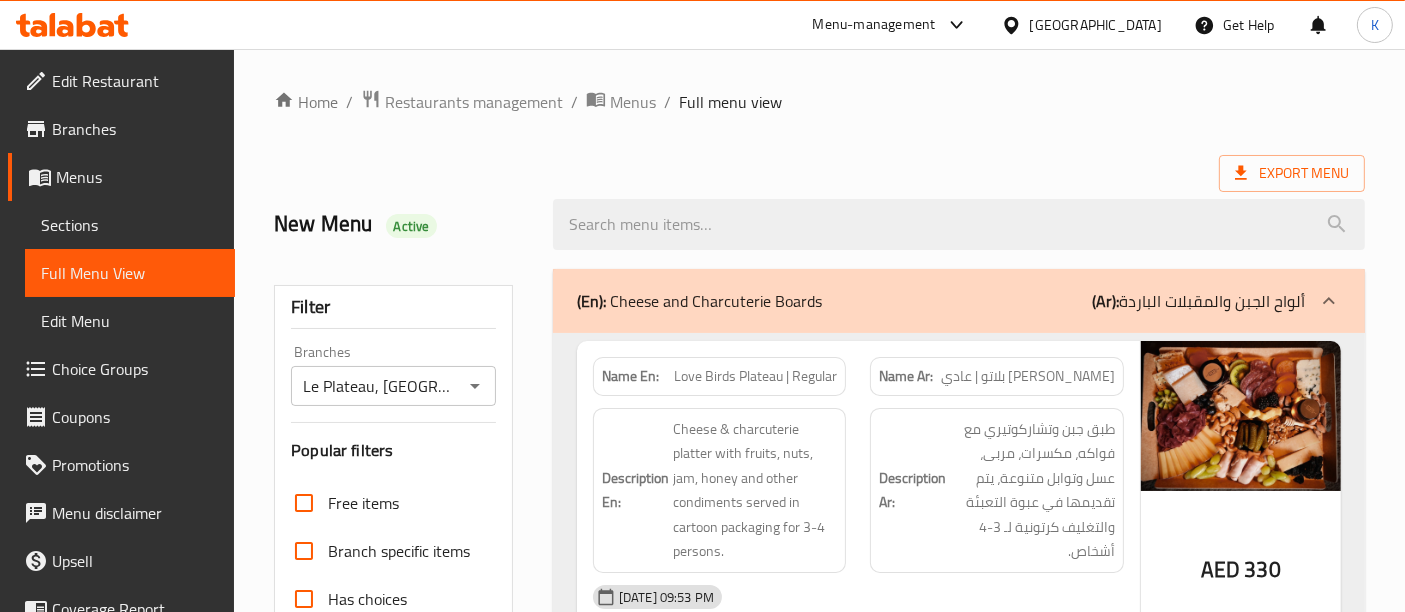 scroll, scrollTop: 3711, scrollLeft: 0, axis: vertical 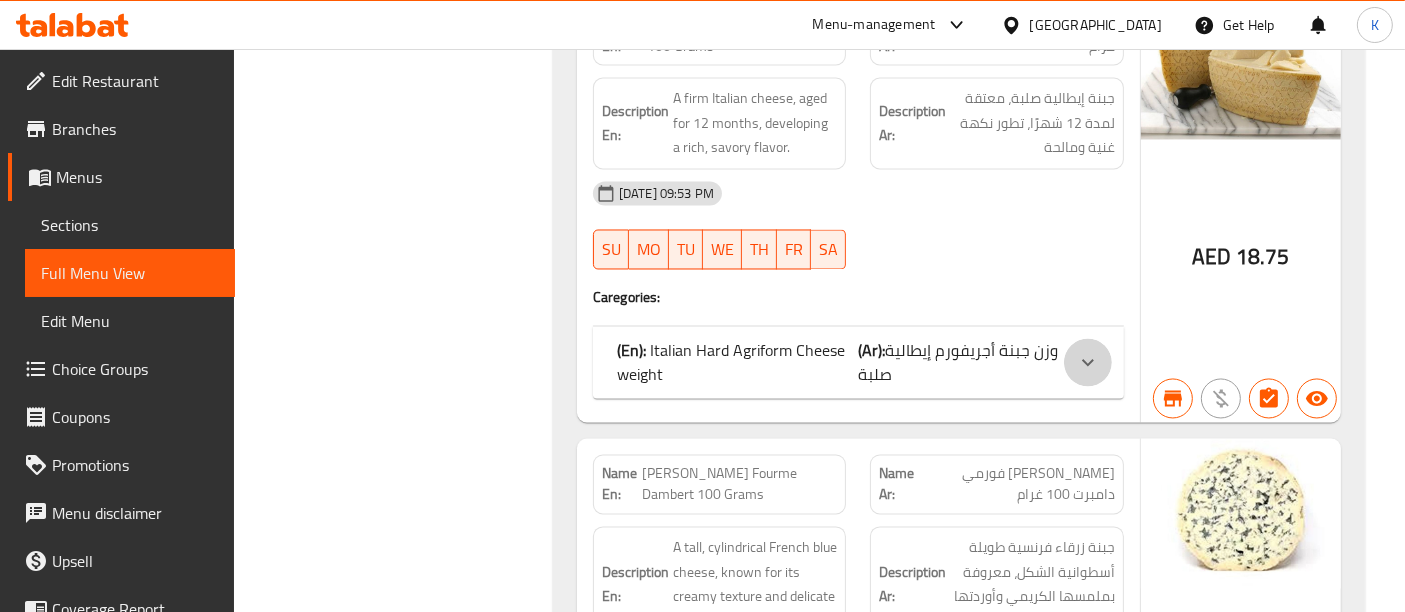 click at bounding box center (1088, -559) 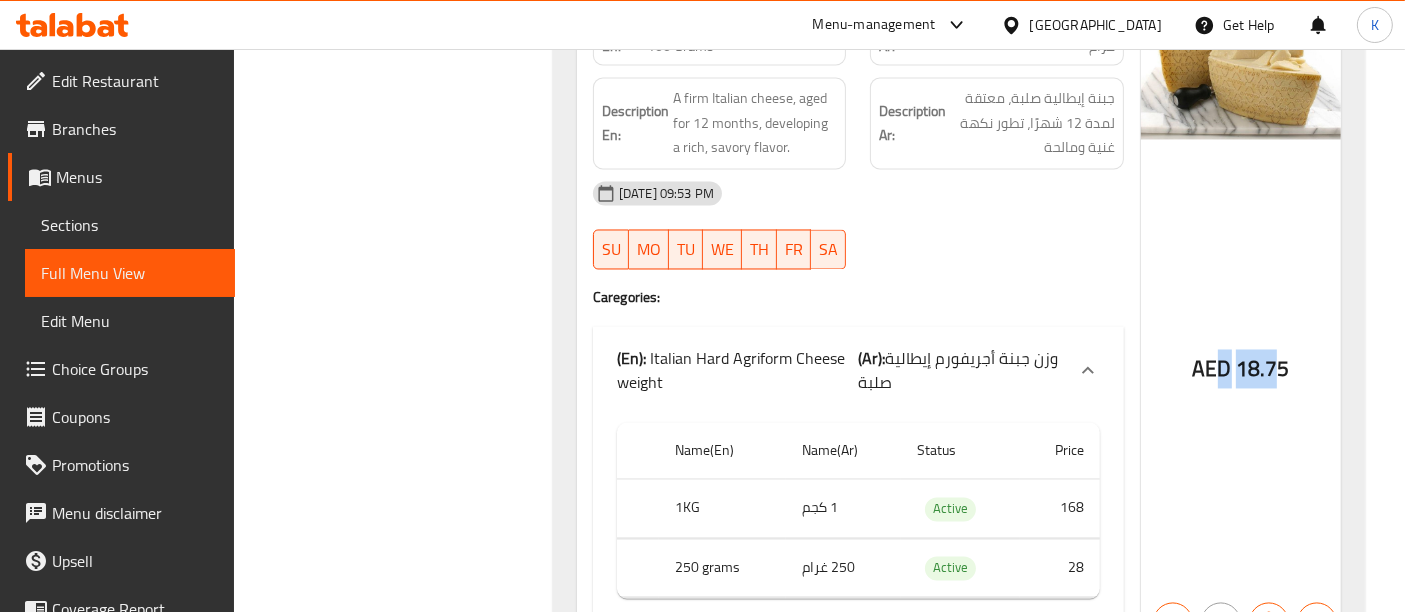 drag, startPoint x: 1280, startPoint y: 308, endPoint x: 1214, endPoint y: 301, distance: 66.37017 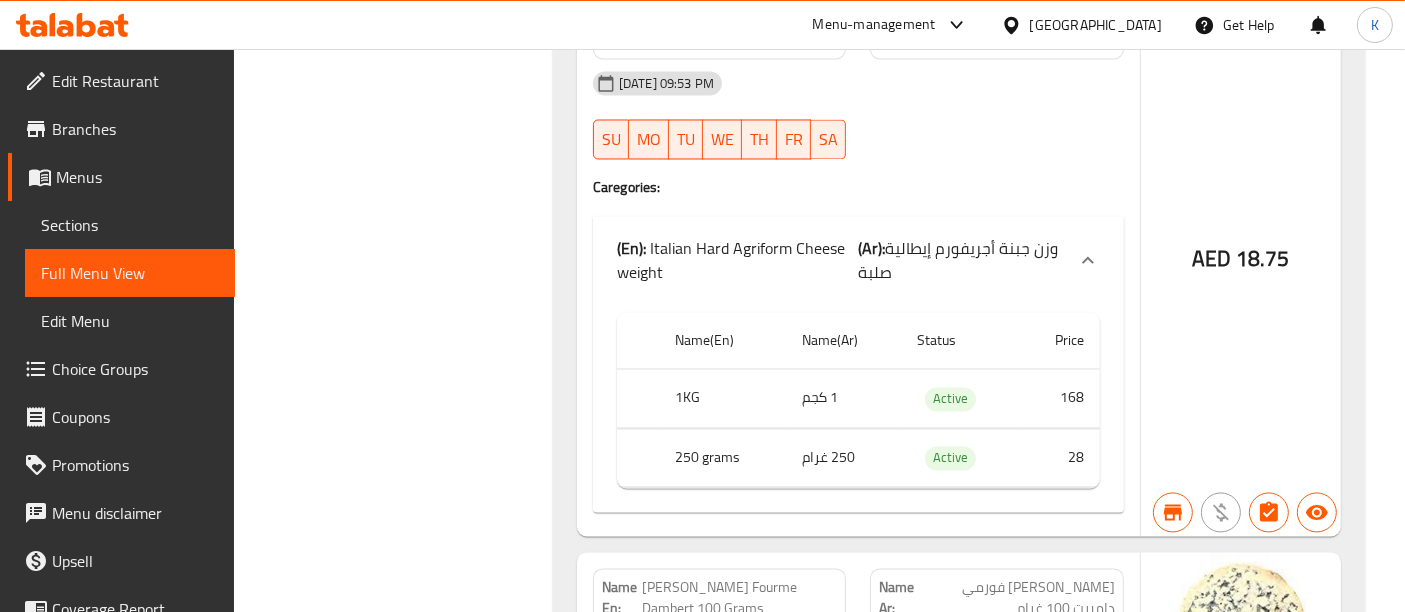 click on "Filter Branches [GEOGRAPHIC_DATA], Mussafah Branches Popular filters Free items Branch specific items Has choices Upsell items Availability filters Available Not available View filters Collapse sections Collapse categories Collapse Choices" at bounding box center [401, 22487] 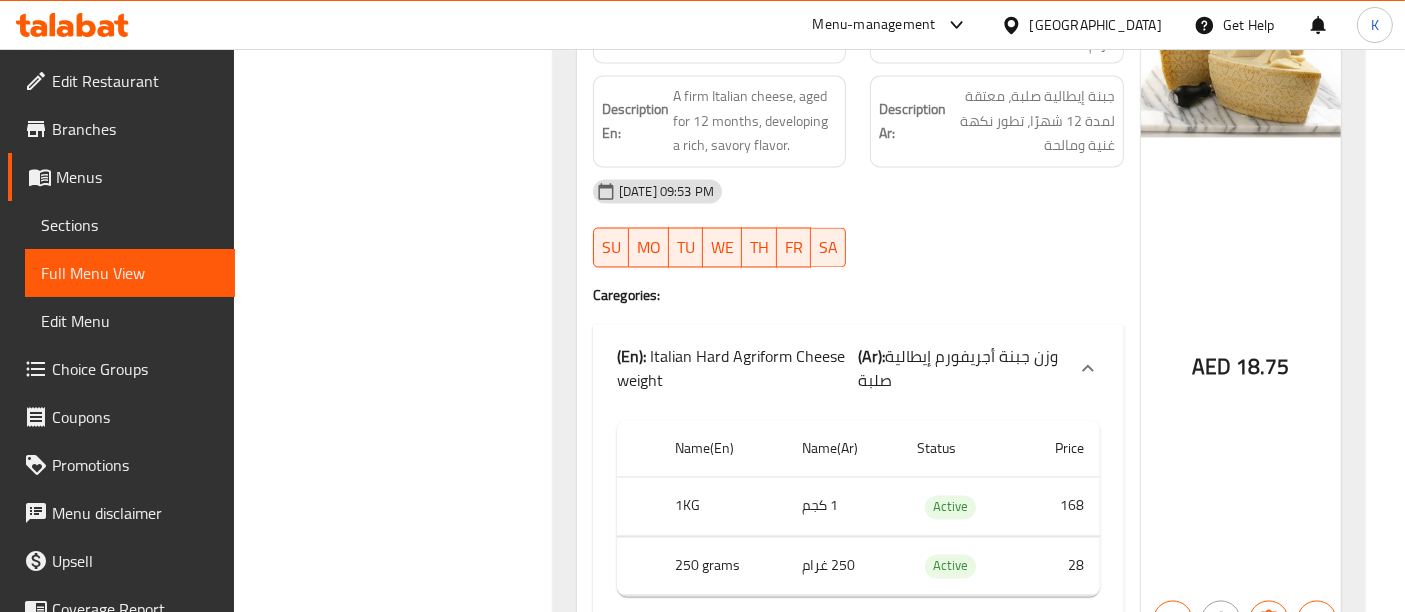 scroll, scrollTop: 3711, scrollLeft: 0, axis: vertical 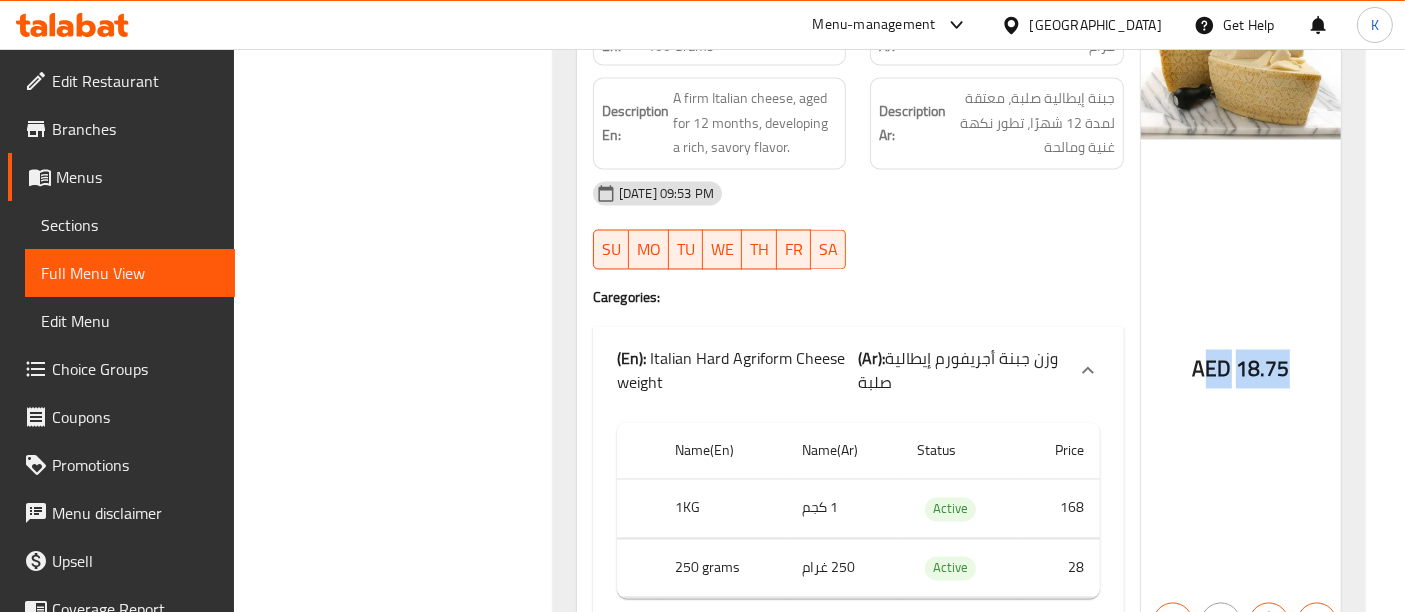 drag, startPoint x: 1291, startPoint y: 308, endPoint x: 1209, endPoint y: 307, distance: 82.006096 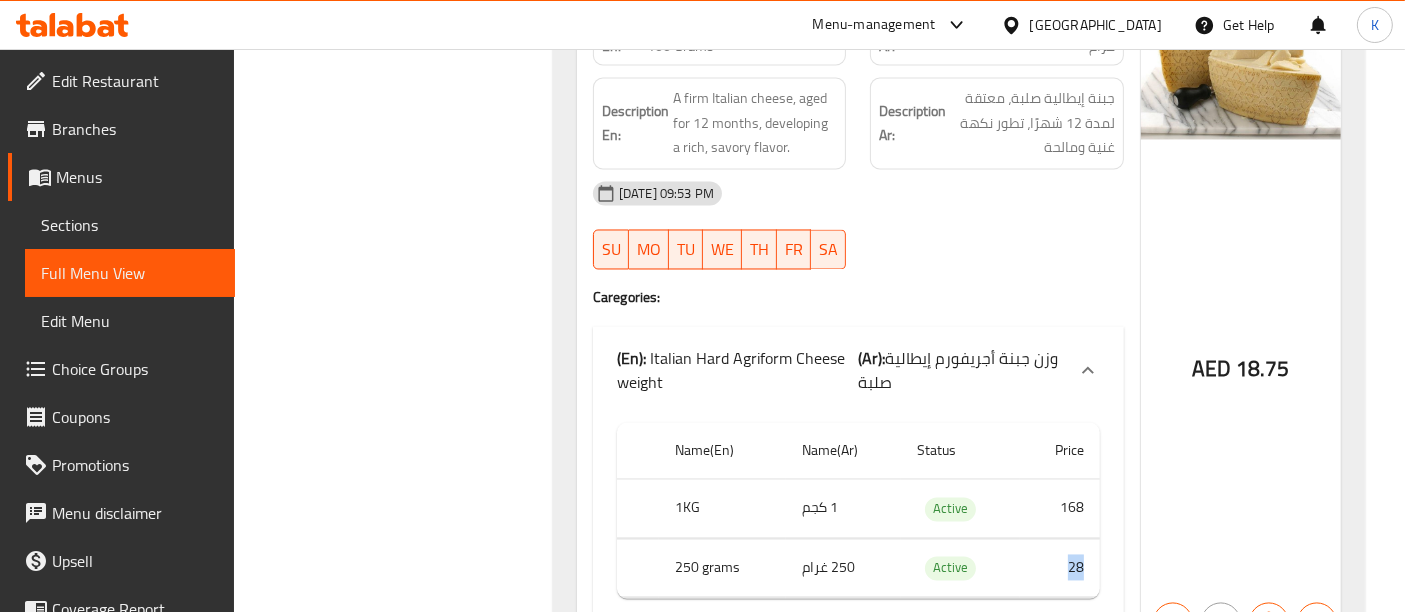 drag, startPoint x: 1085, startPoint y: 507, endPoint x: 1061, endPoint y: 502, distance: 24.5153 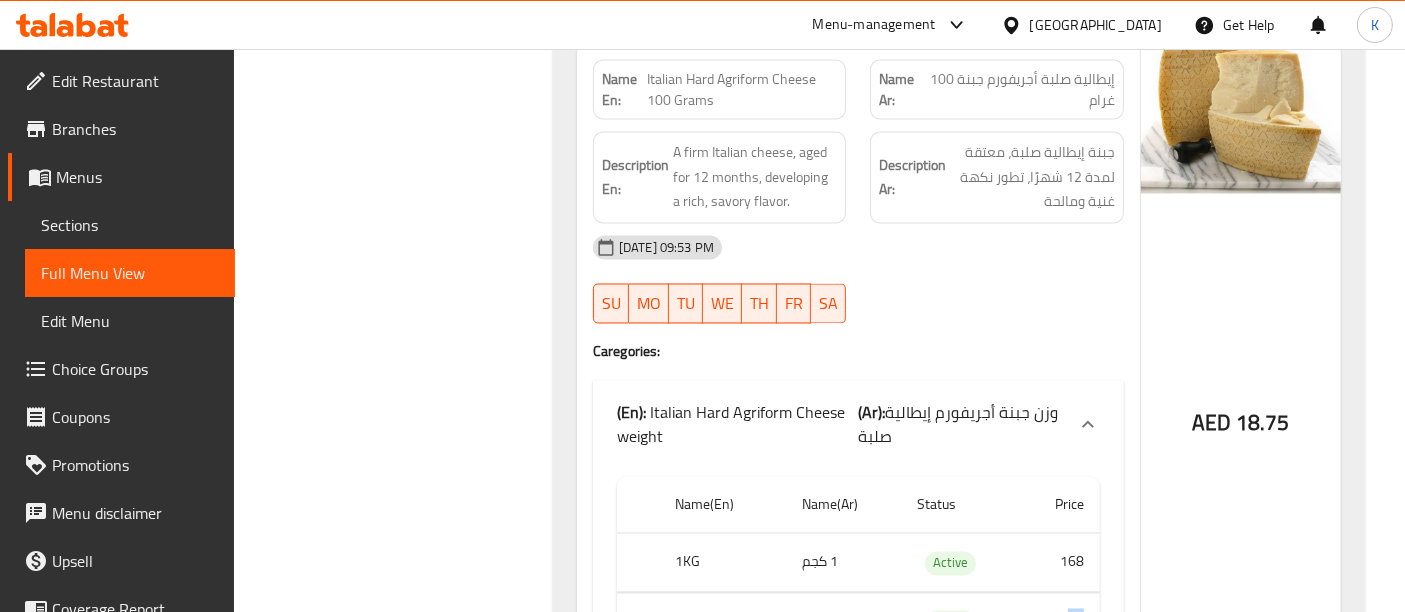 scroll, scrollTop: 3711, scrollLeft: 0, axis: vertical 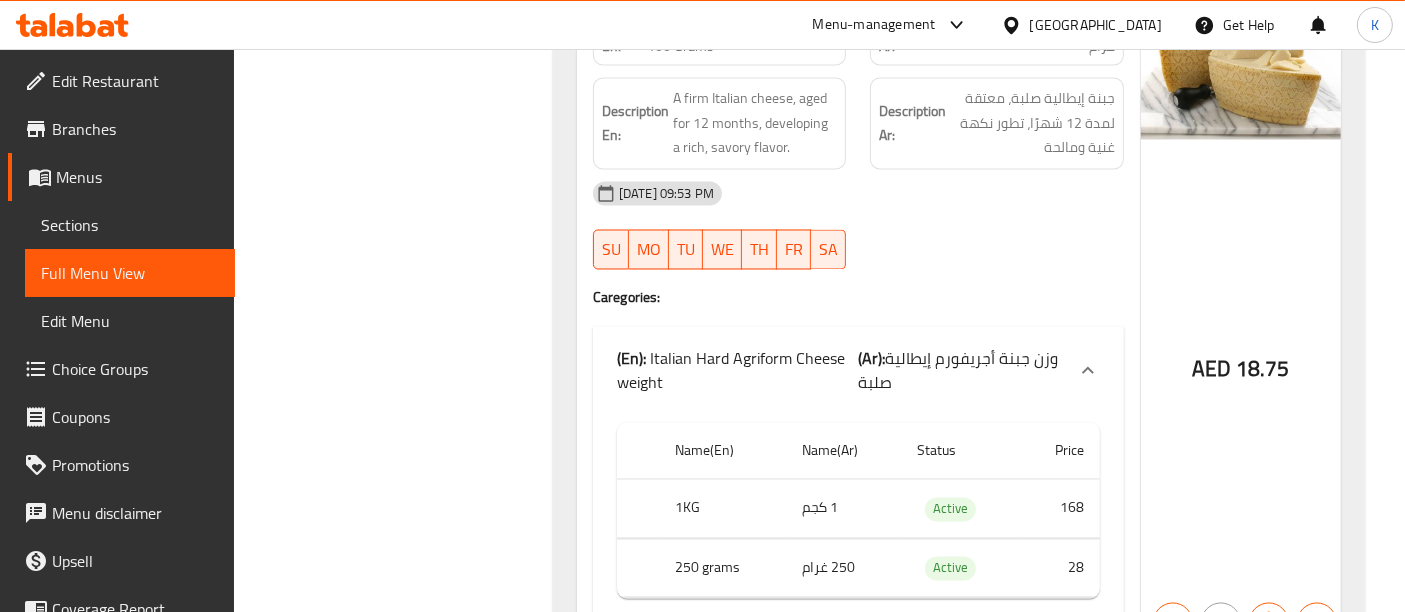 click on "168" at bounding box center [1060, 509] 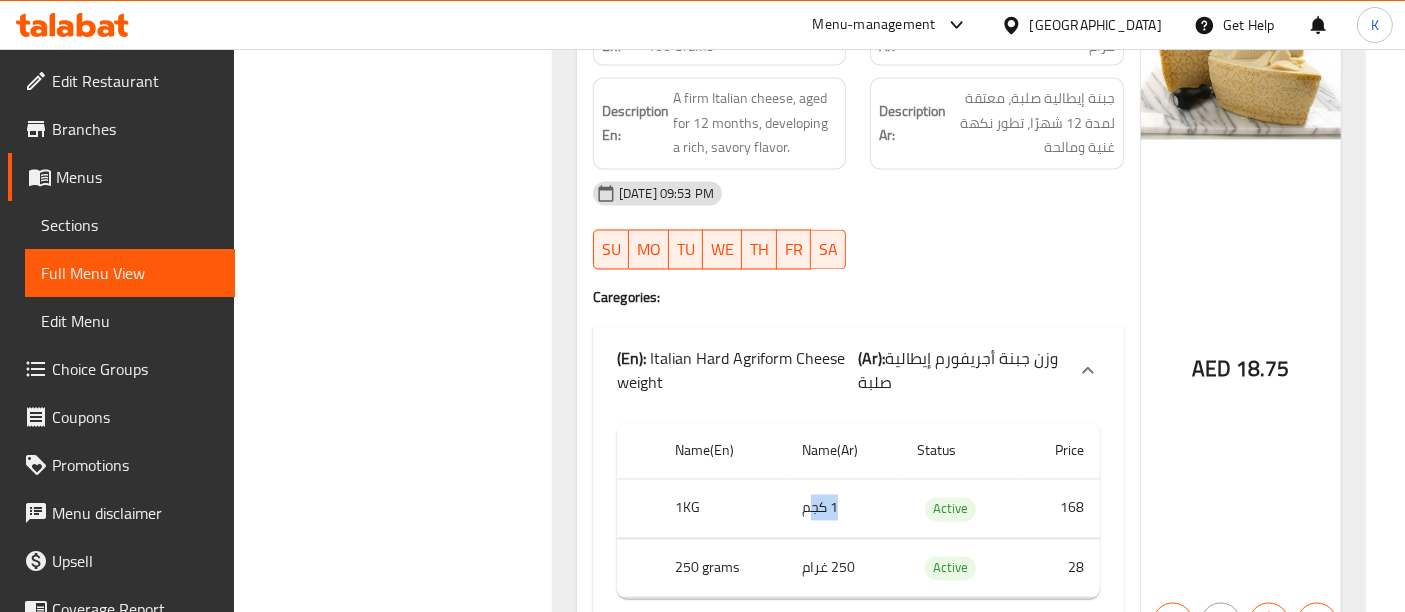 click on "1 كجم" at bounding box center [843, 509] 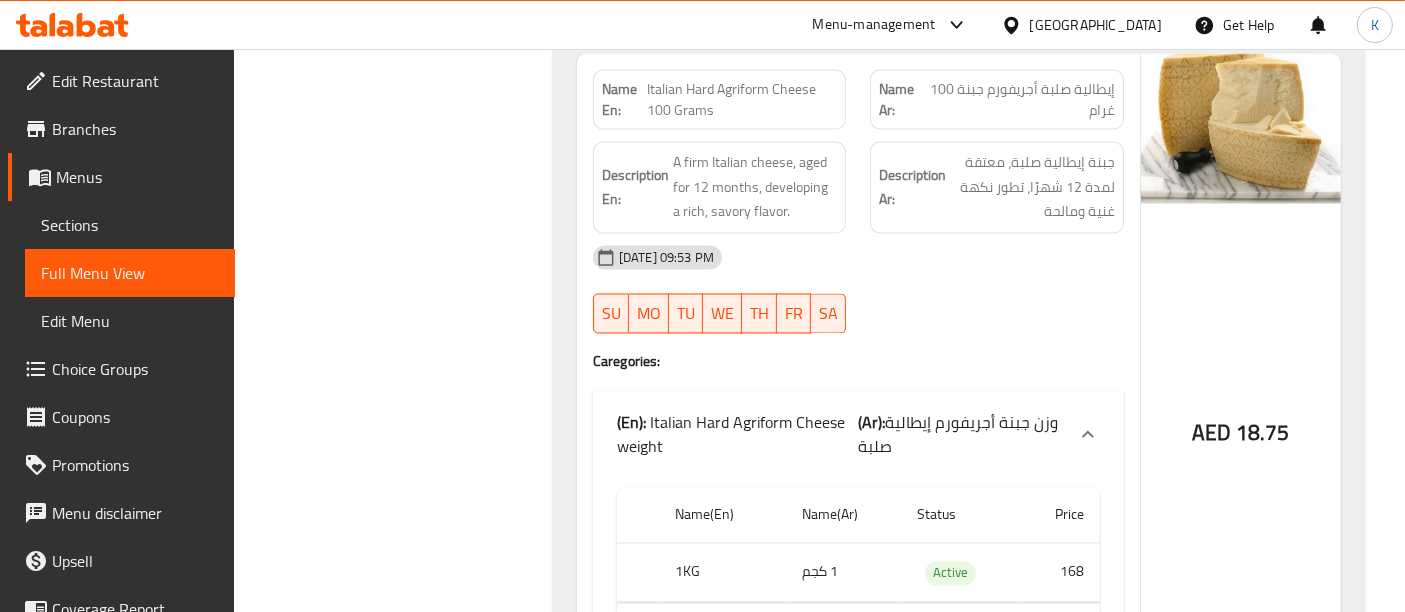 scroll, scrollTop: 3822, scrollLeft: 0, axis: vertical 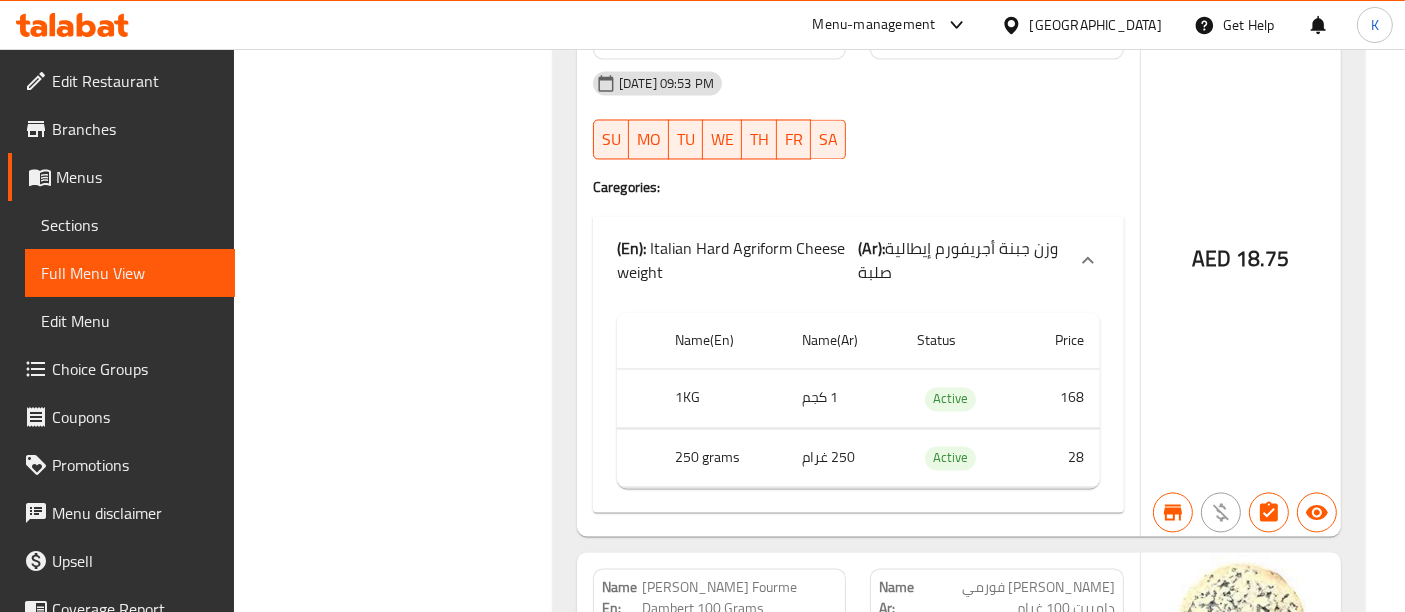 click on "18.75" at bounding box center [1262, -2584] 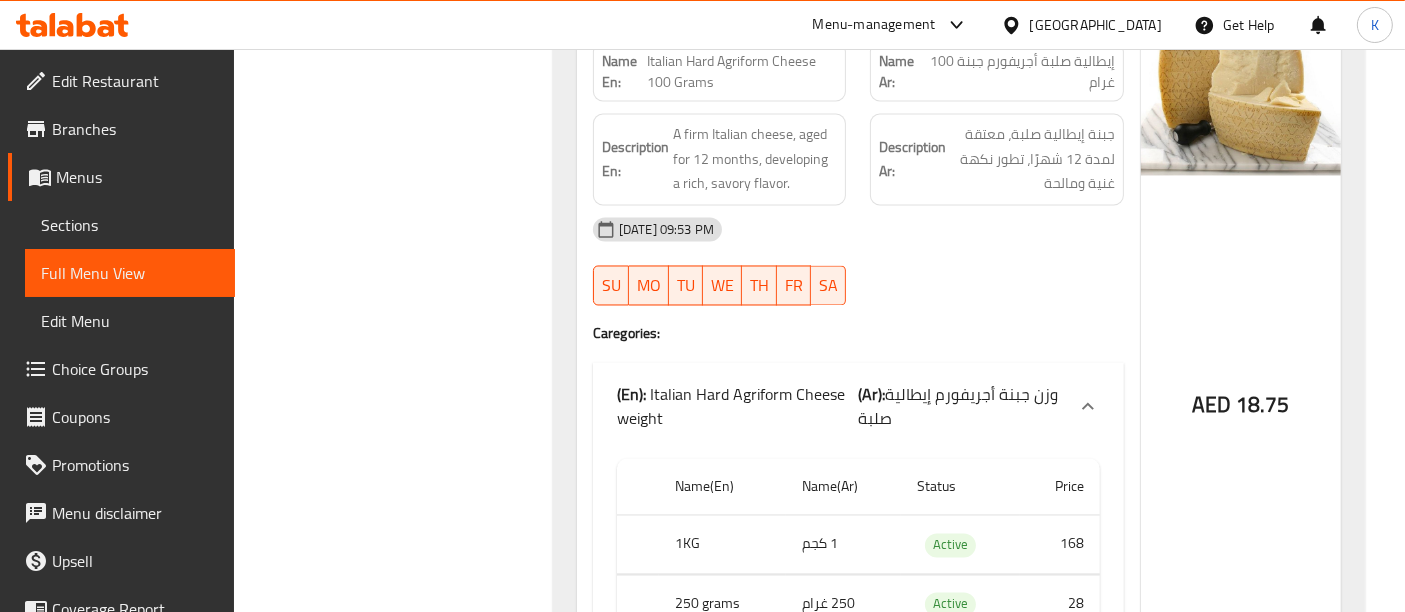 scroll, scrollTop: 3600, scrollLeft: 0, axis: vertical 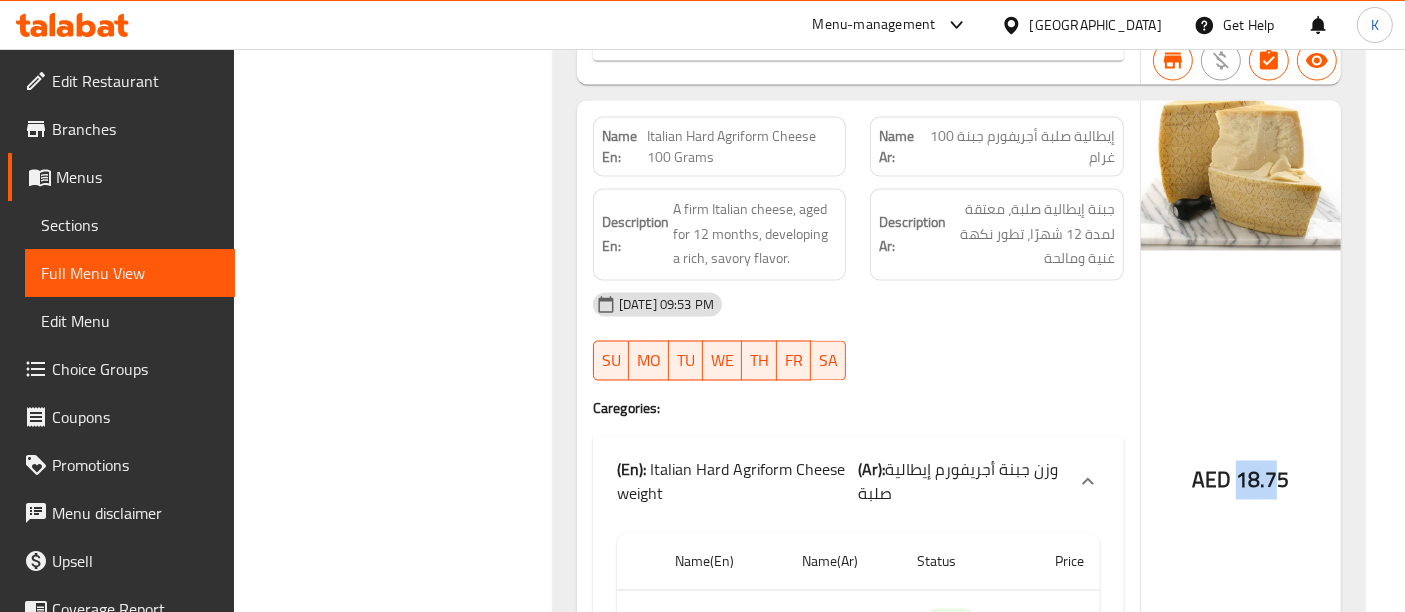 drag, startPoint x: 1275, startPoint y: 429, endPoint x: 1235, endPoint y: 421, distance: 40.792156 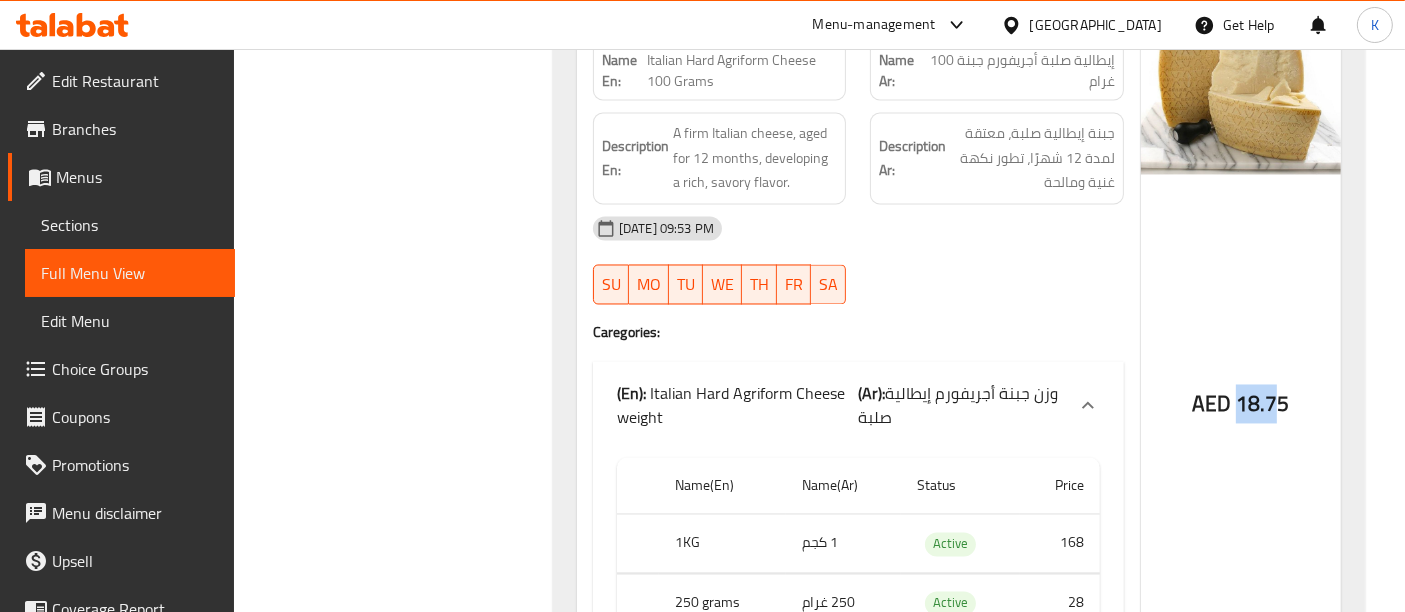 scroll, scrollTop: 3711, scrollLeft: 0, axis: vertical 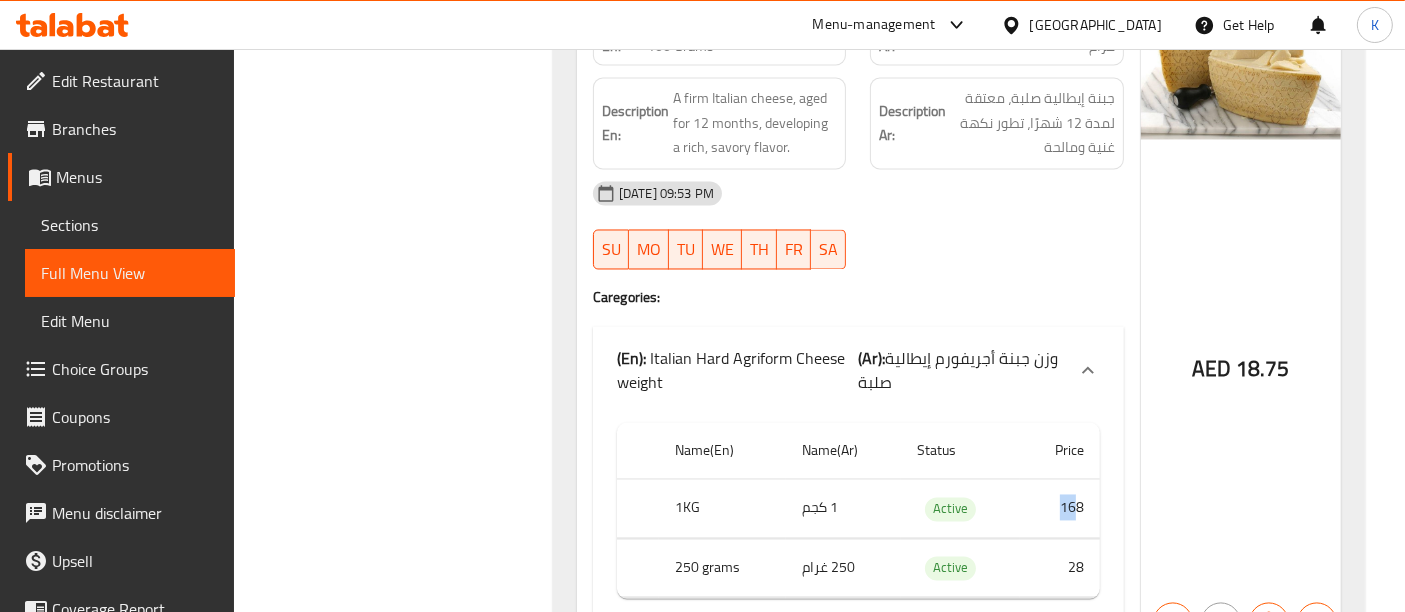 drag, startPoint x: 1074, startPoint y: 449, endPoint x: 1056, endPoint y: 448, distance: 18.027756 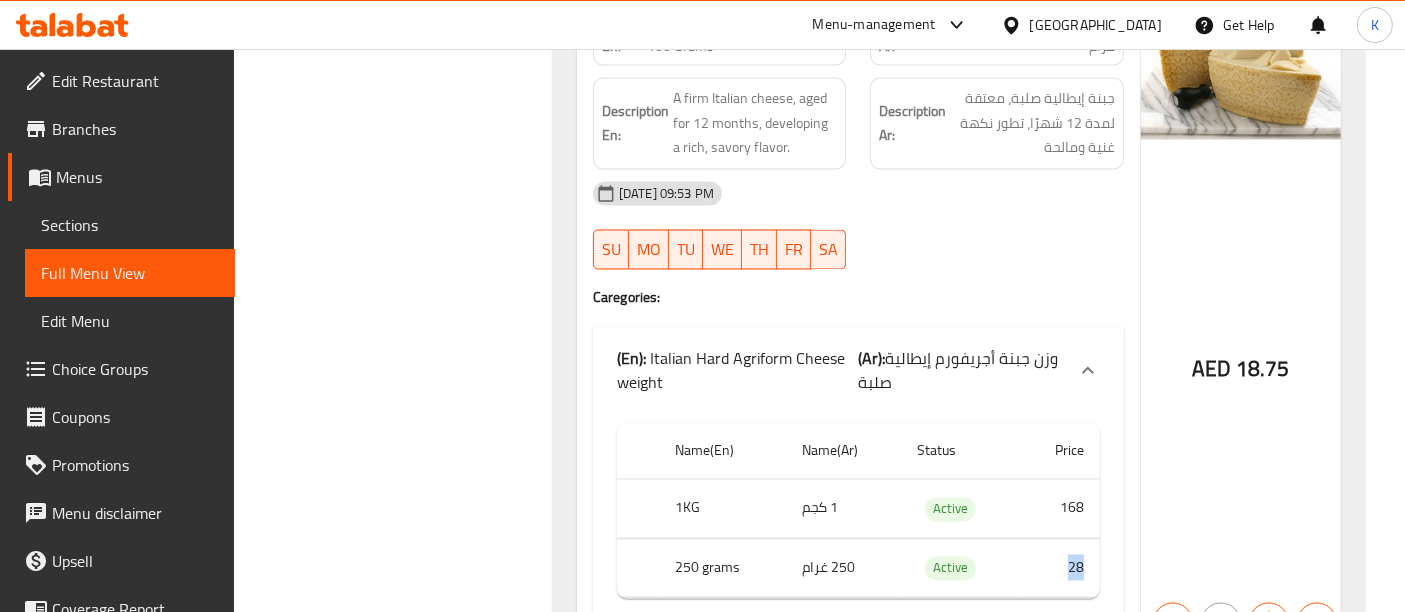 drag, startPoint x: 1082, startPoint y: 508, endPoint x: 1053, endPoint y: 502, distance: 29.614185 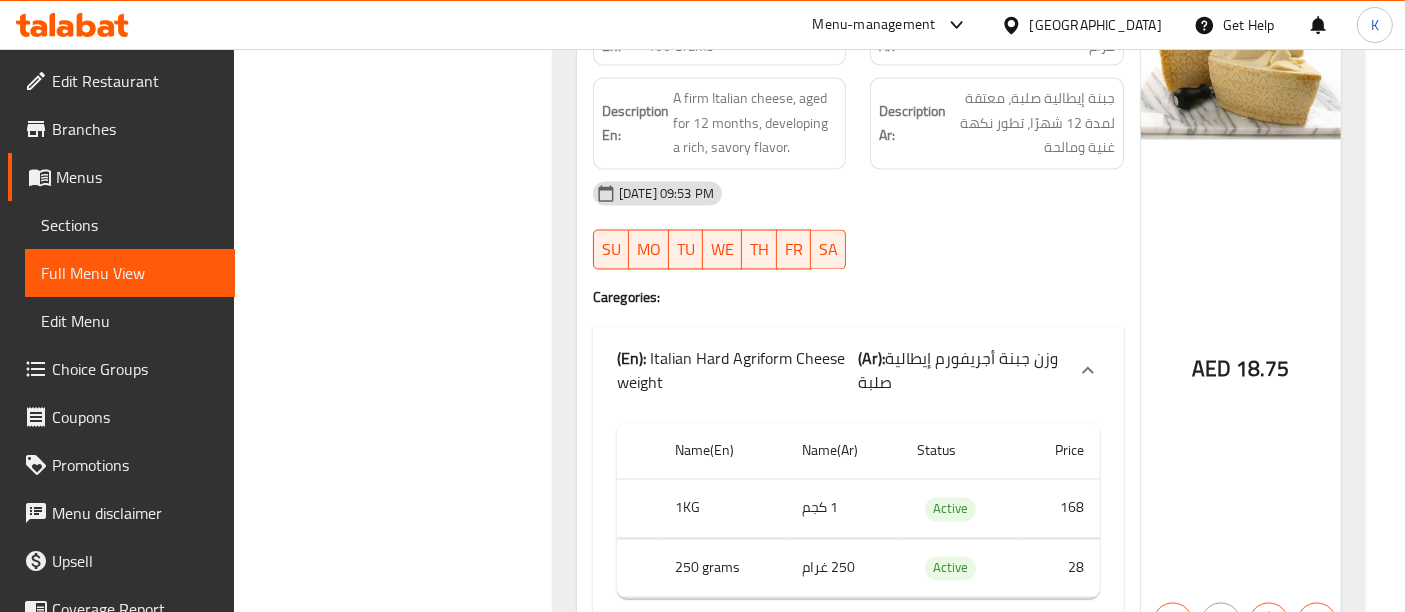 click on "168" at bounding box center (1060, 509) 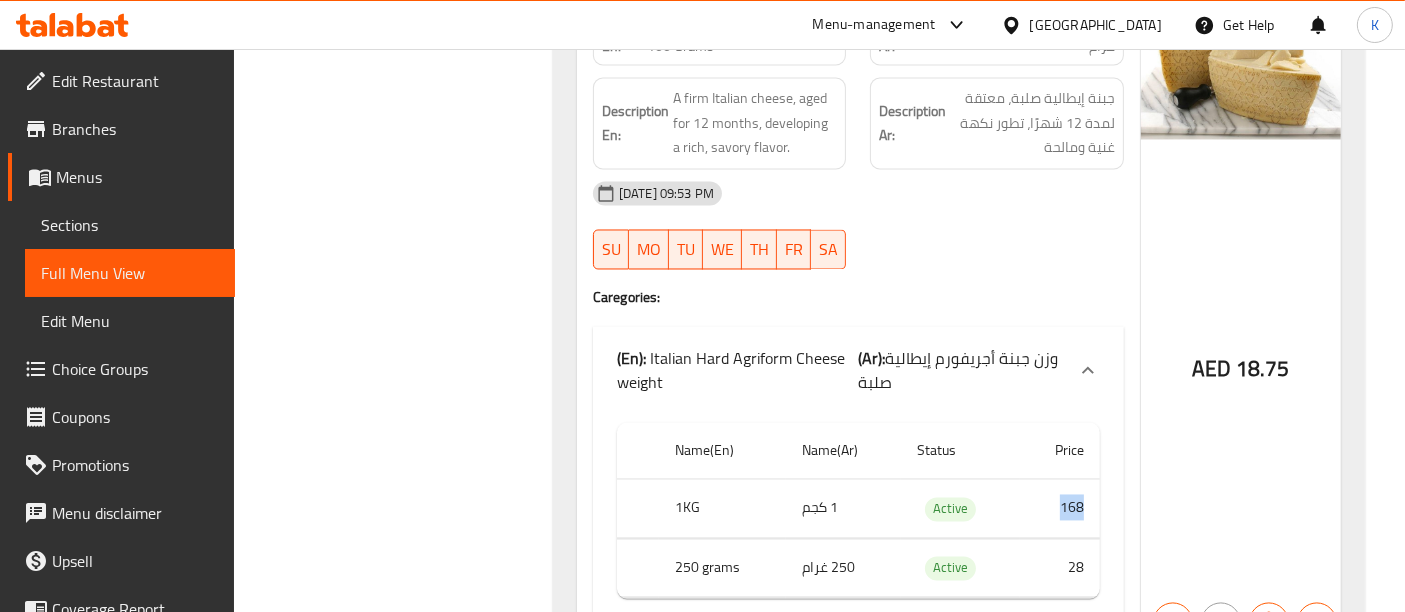 click on "168" at bounding box center (1060, 509) 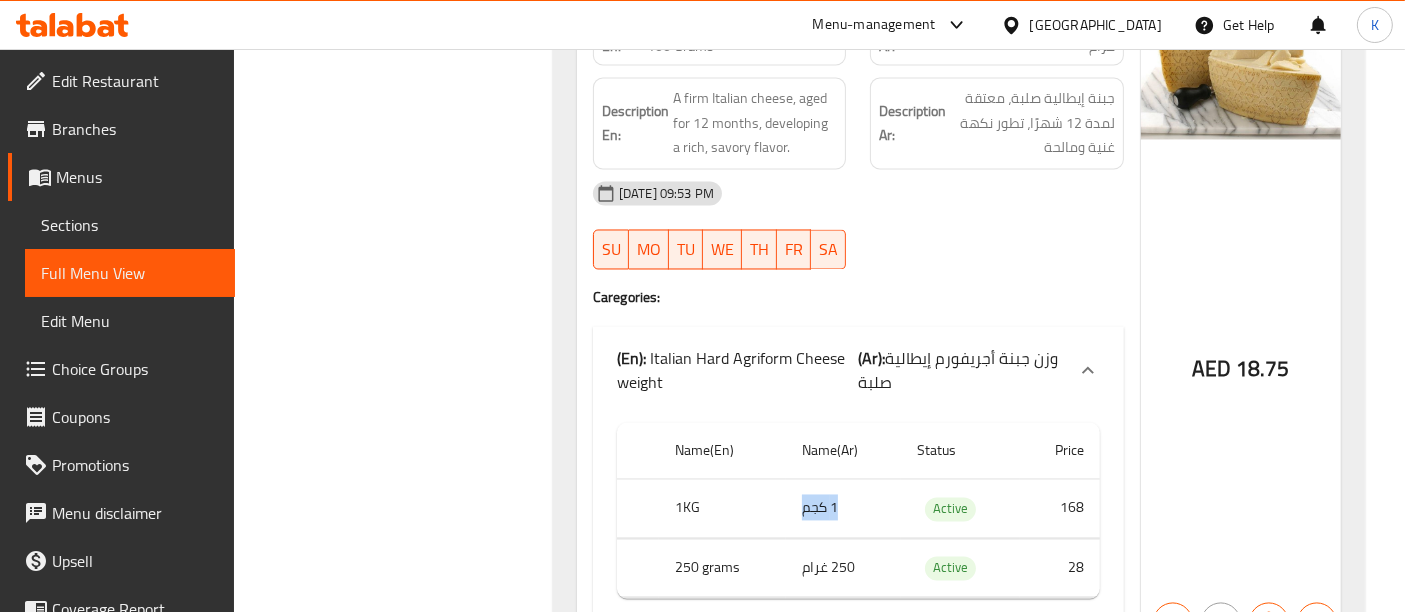 drag, startPoint x: 795, startPoint y: 442, endPoint x: 855, endPoint y: 460, distance: 62.641838 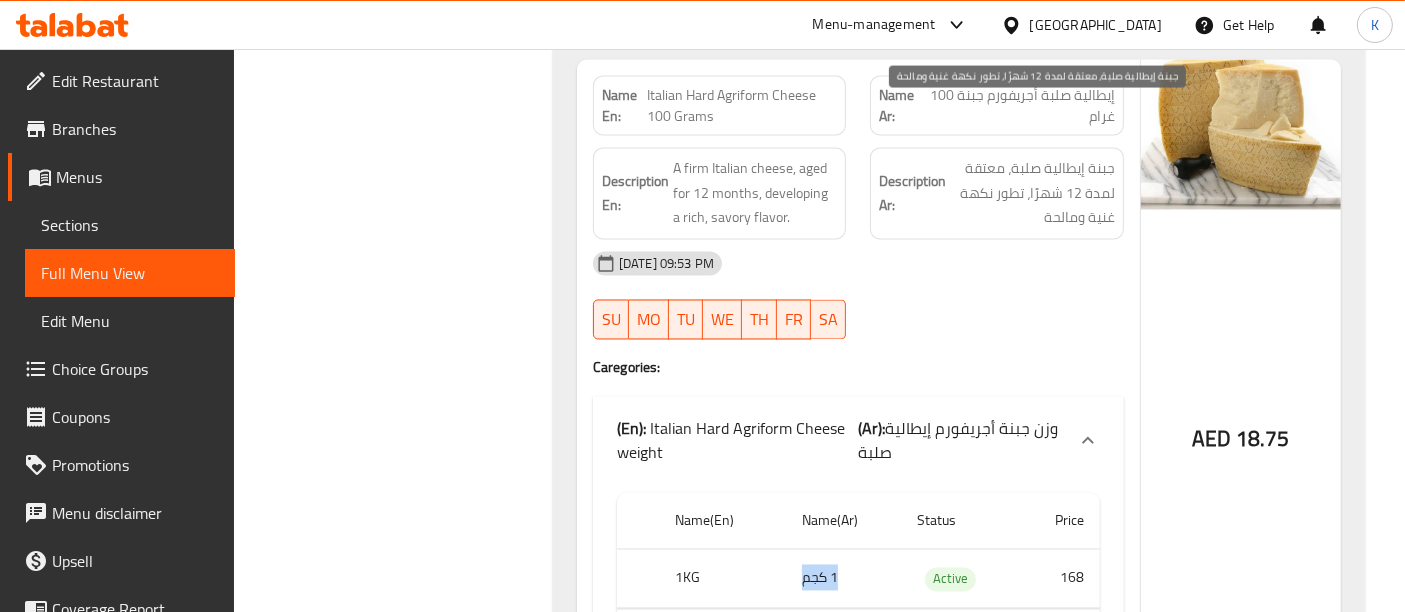 scroll, scrollTop: 3600, scrollLeft: 0, axis: vertical 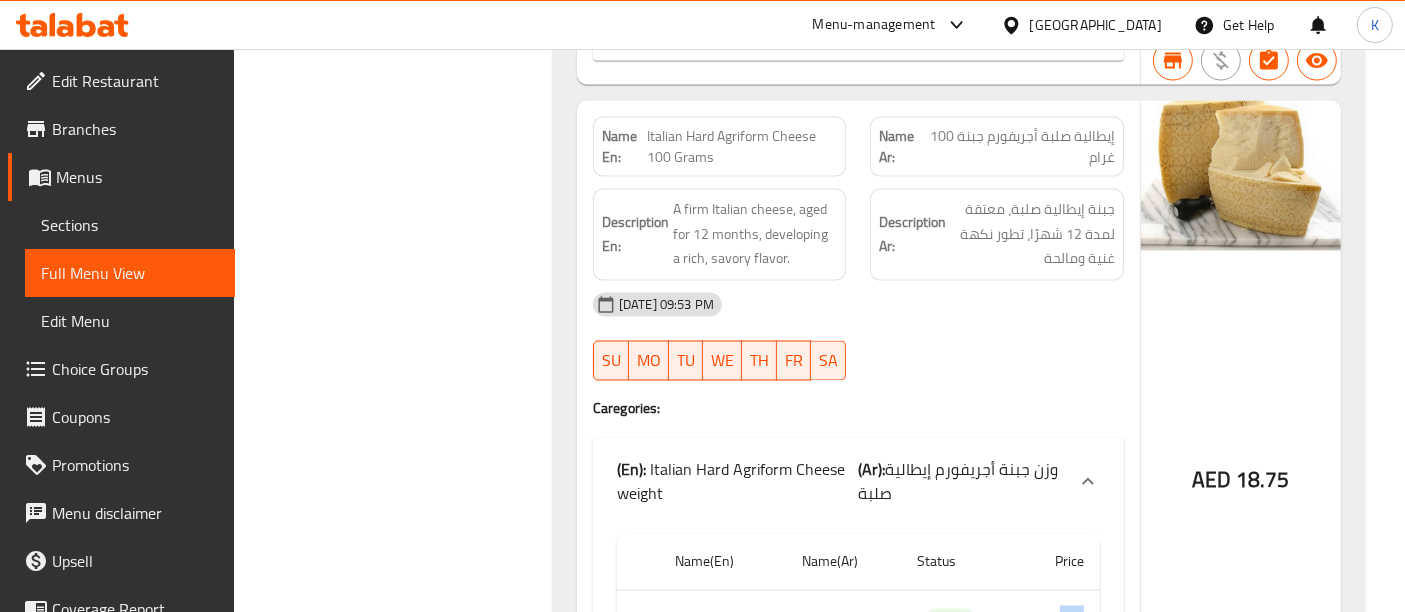 drag, startPoint x: 1055, startPoint y: 565, endPoint x: 1095, endPoint y: 563, distance: 40.04997 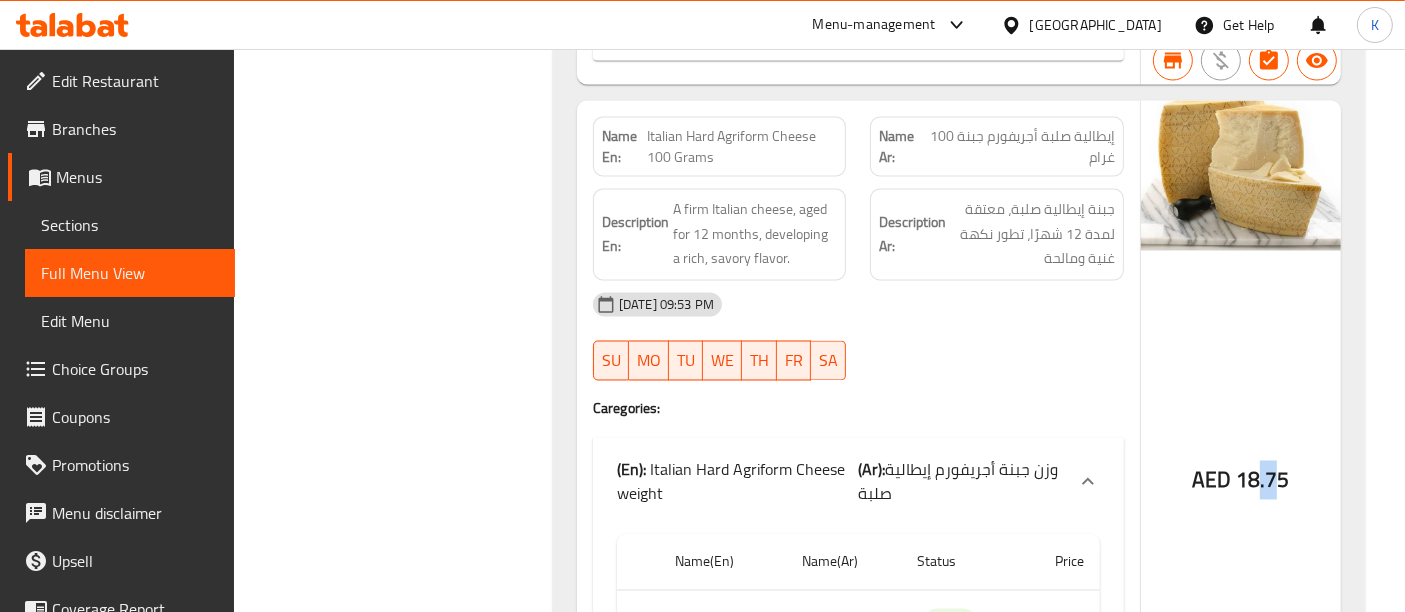 drag, startPoint x: 1258, startPoint y: 429, endPoint x: 1286, endPoint y: 432, distance: 28.160255 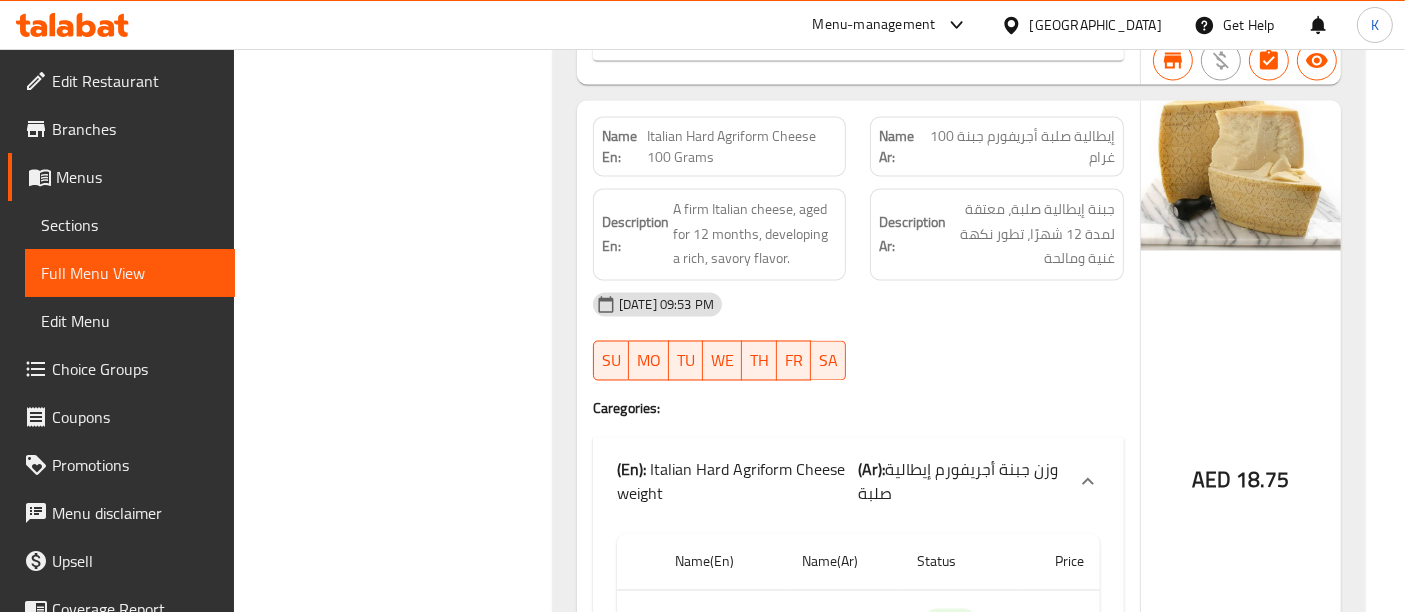 click on "Filter Branches [GEOGRAPHIC_DATA], Mussafah Branches Popular filters Free items Branch specific items Has choices Upsell items Availability filters Available Not available View filters Collapse sections Collapse categories Collapse Choices" at bounding box center (401, 22709) 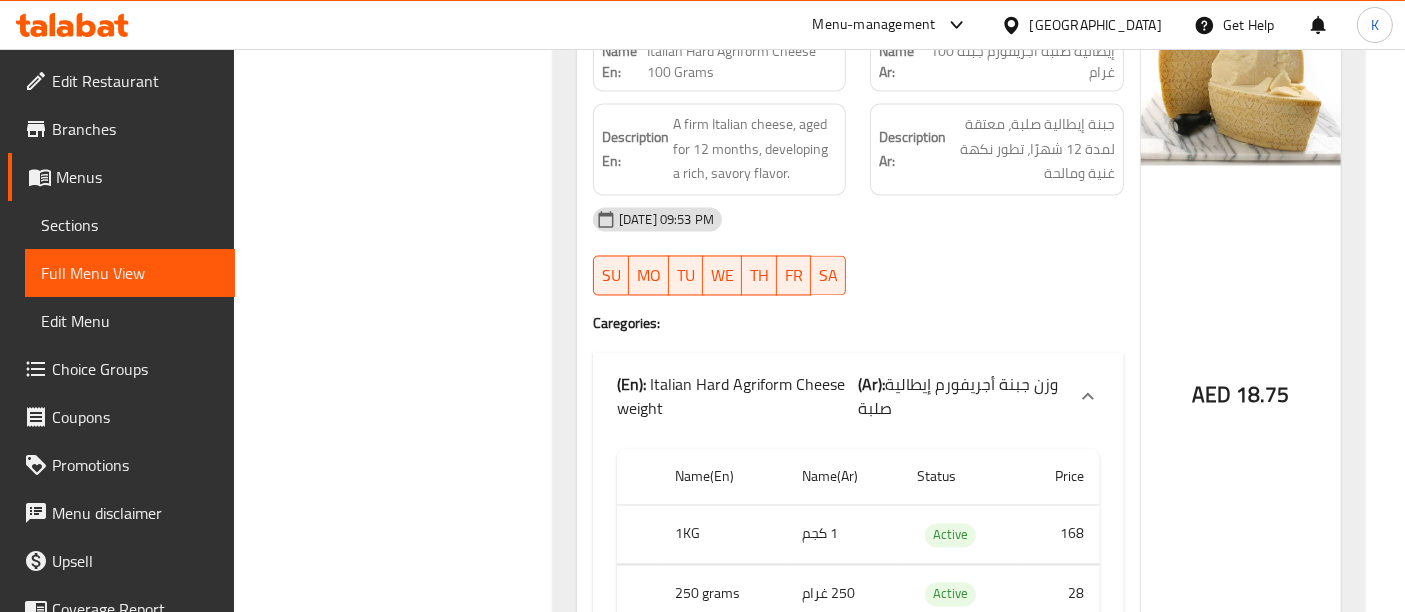 scroll, scrollTop: 3822, scrollLeft: 0, axis: vertical 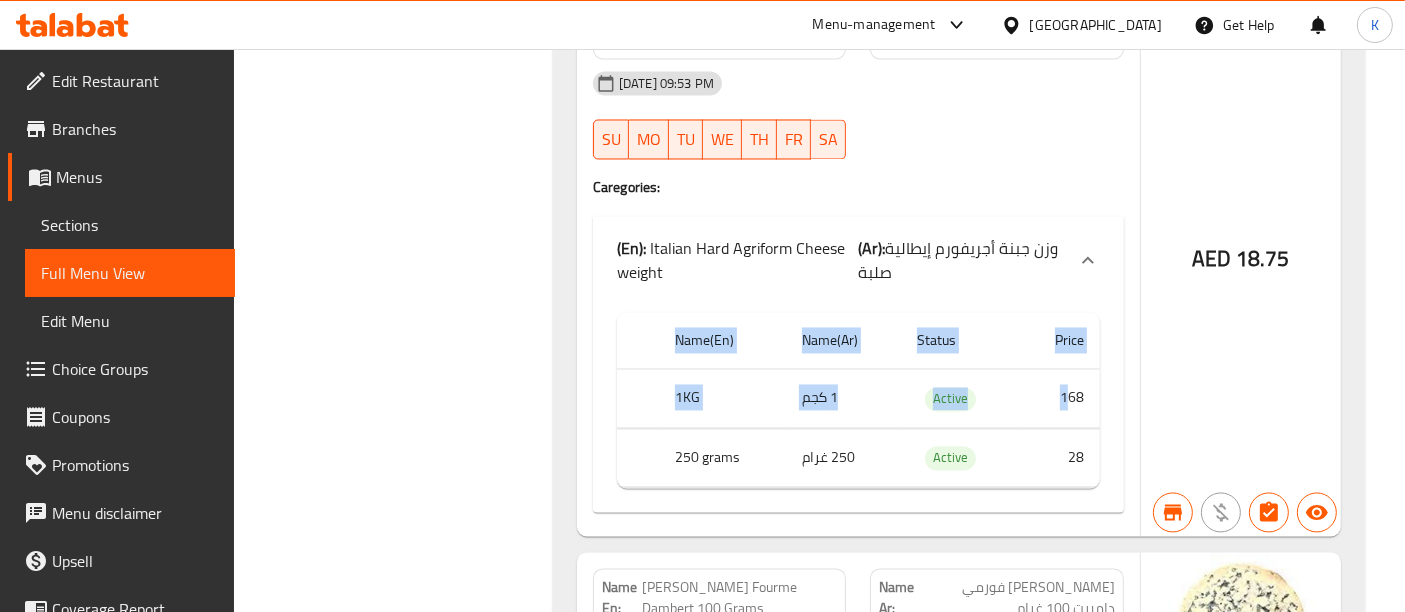 drag, startPoint x: 1066, startPoint y: 338, endPoint x: 1102, endPoint y: 350, distance: 37.94733 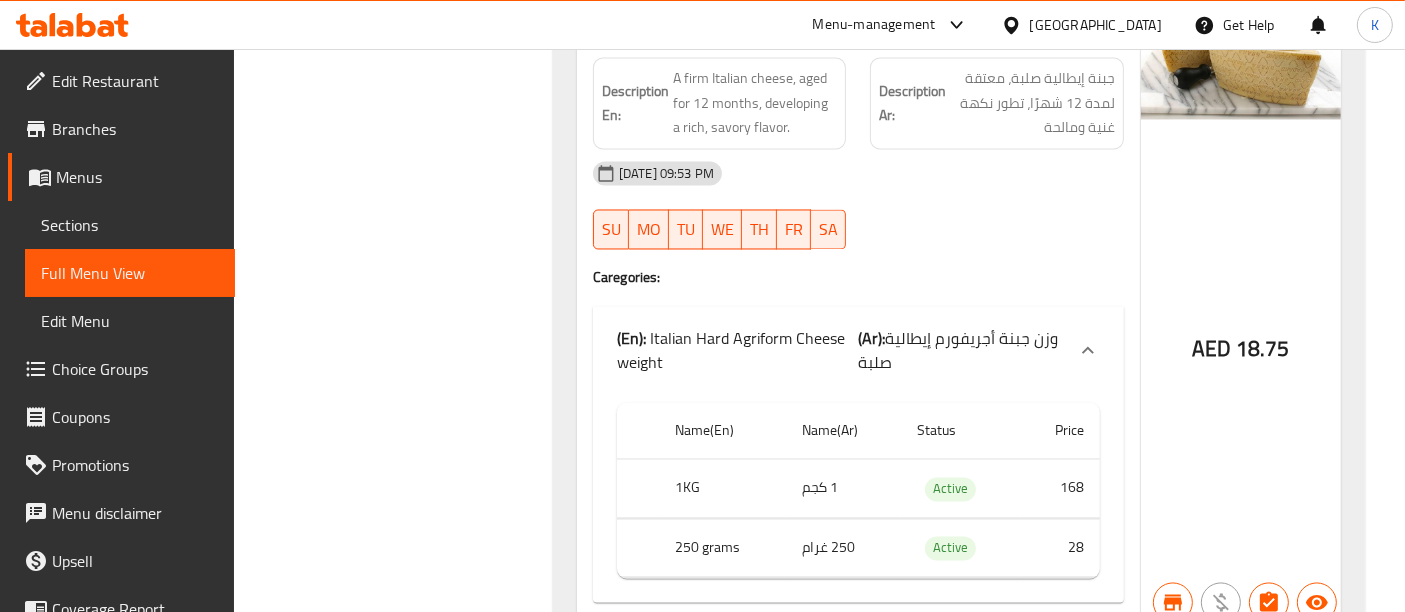 scroll, scrollTop: 3600, scrollLeft: 0, axis: vertical 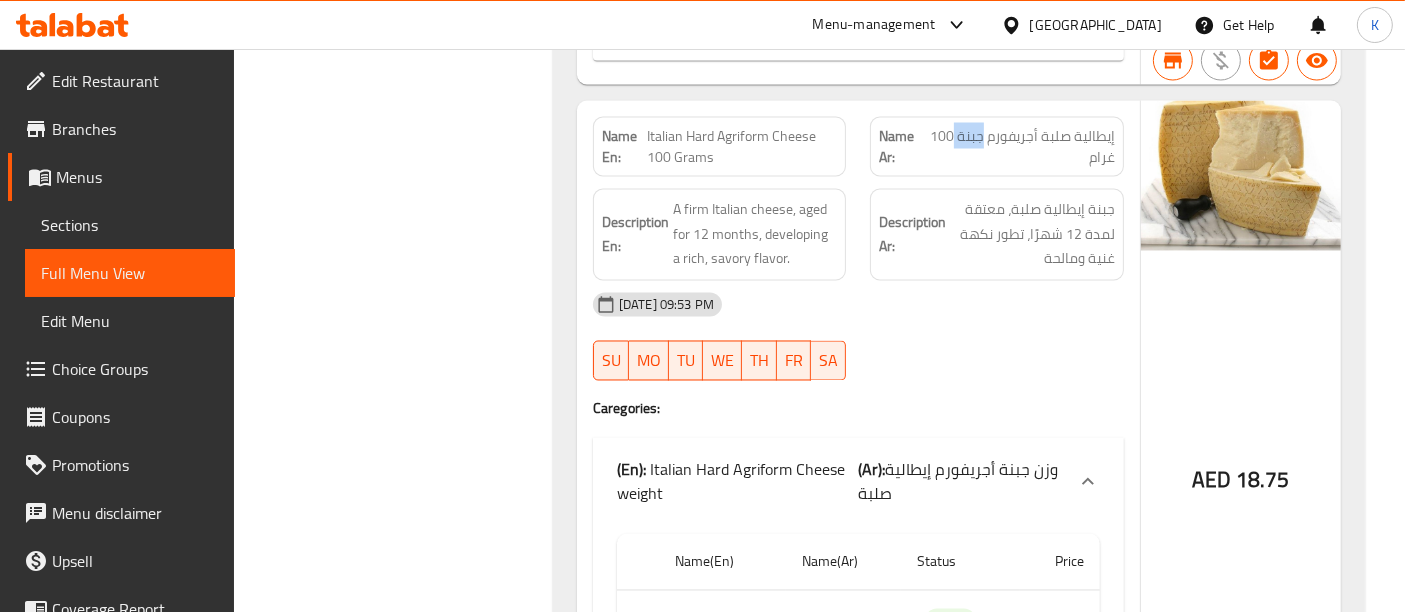 click on "Name Ar: إيطالية صلبة أجريفورم جبنة 100 غرام" at bounding box center [997, -2480] 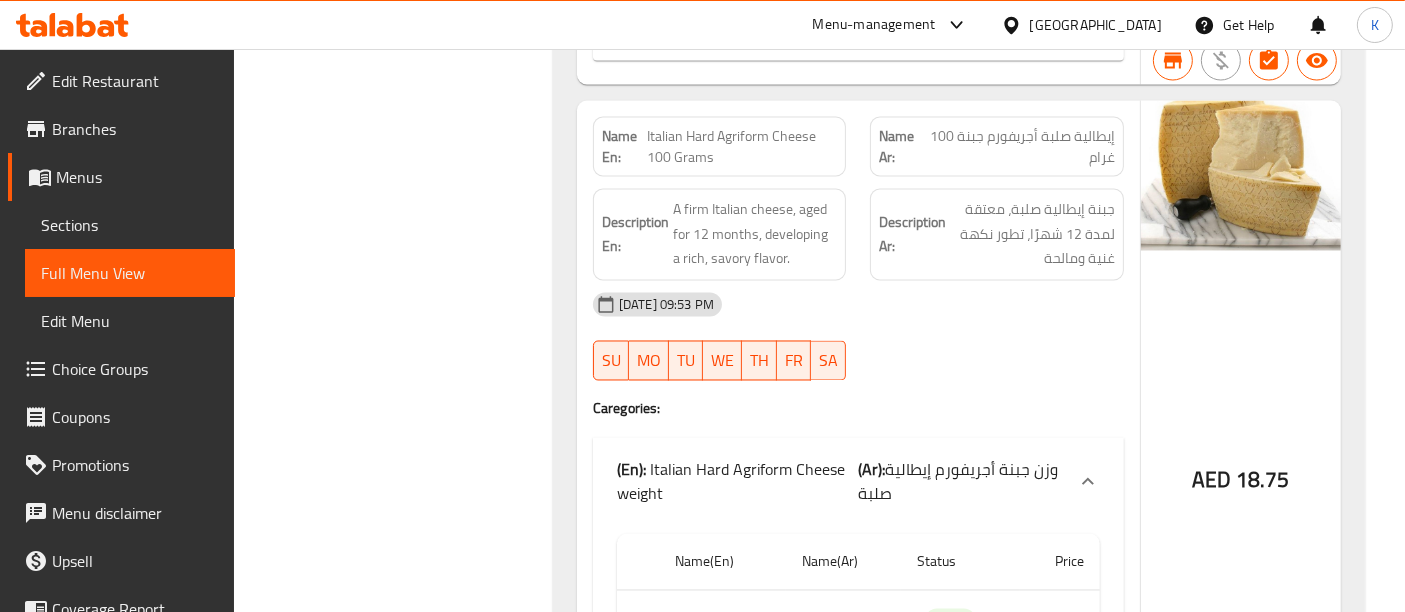 click on "Filter Branches [GEOGRAPHIC_DATA], Mussafah Branches Popular filters Free items Branch specific items Has choices Upsell items Availability filters Available Not available View filters Collapse sections Collapse categories Collapse Choices" at bounding box center [401, 22709] 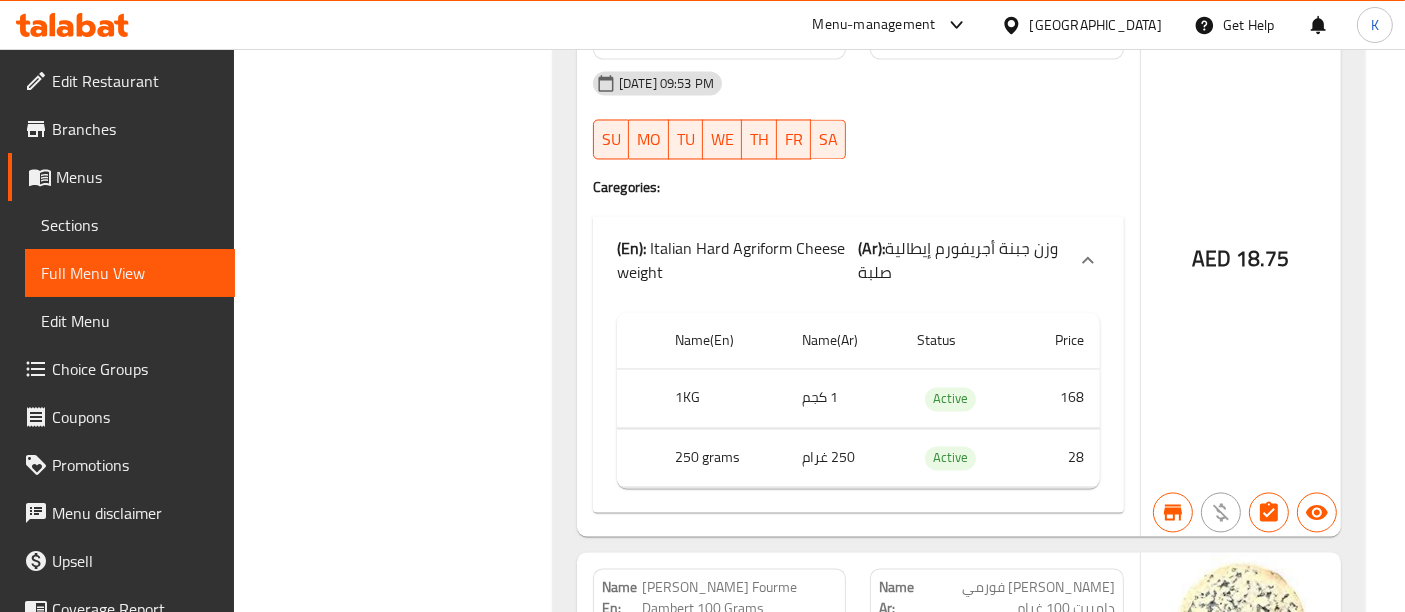scroll, scrollTop: 3711, scrollLeft: 0, axis: vertical 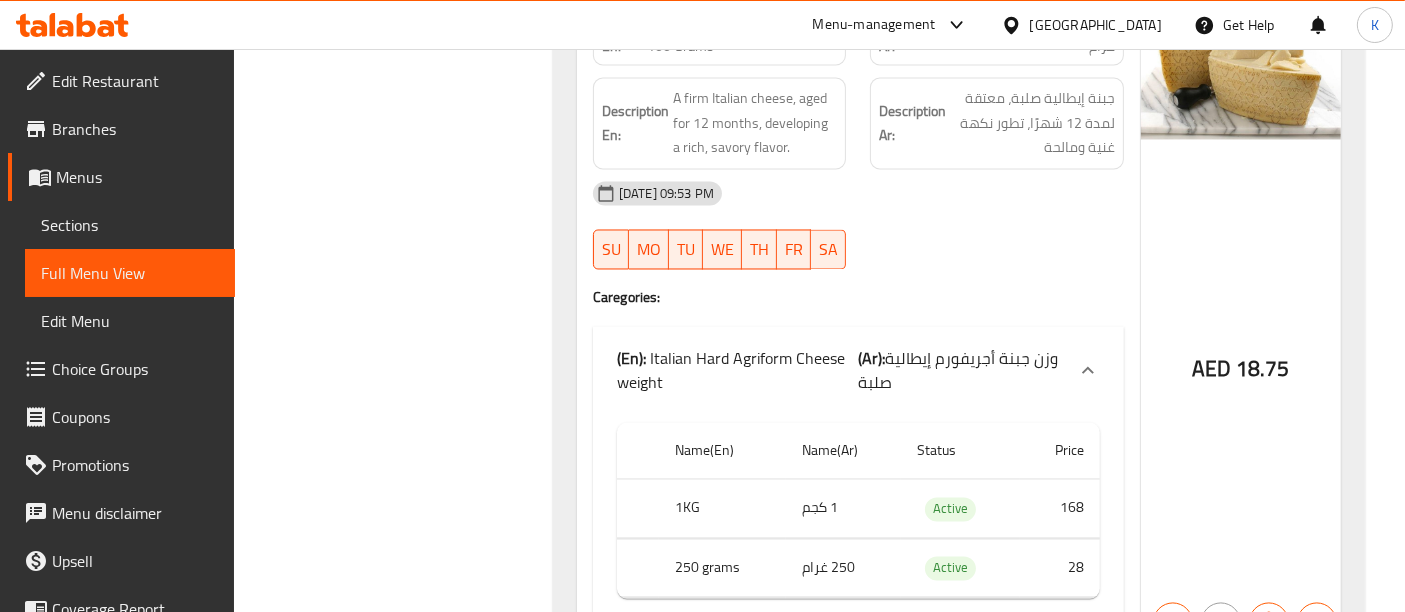 click on "AED 18.75" at bounding box center (1241, -2448) 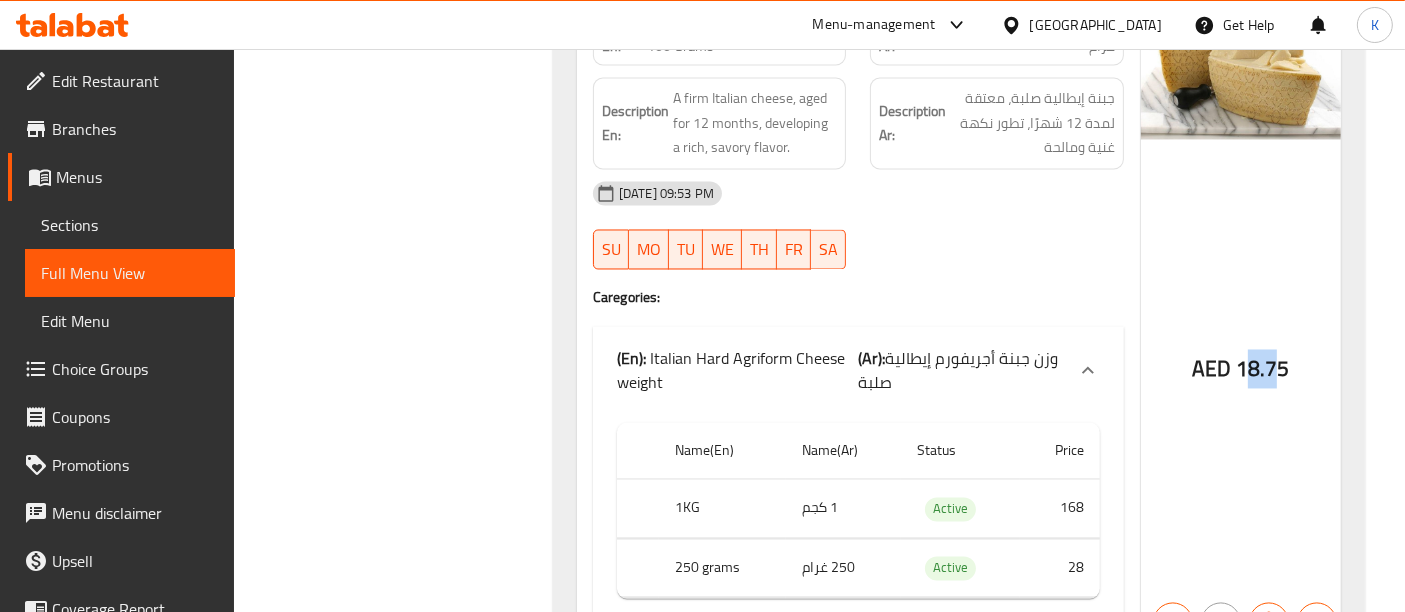 drag, startPoint x: 1254, startPoint y: 318, endPoint x: 1240, endPoint y: 317, distance: 14.035668 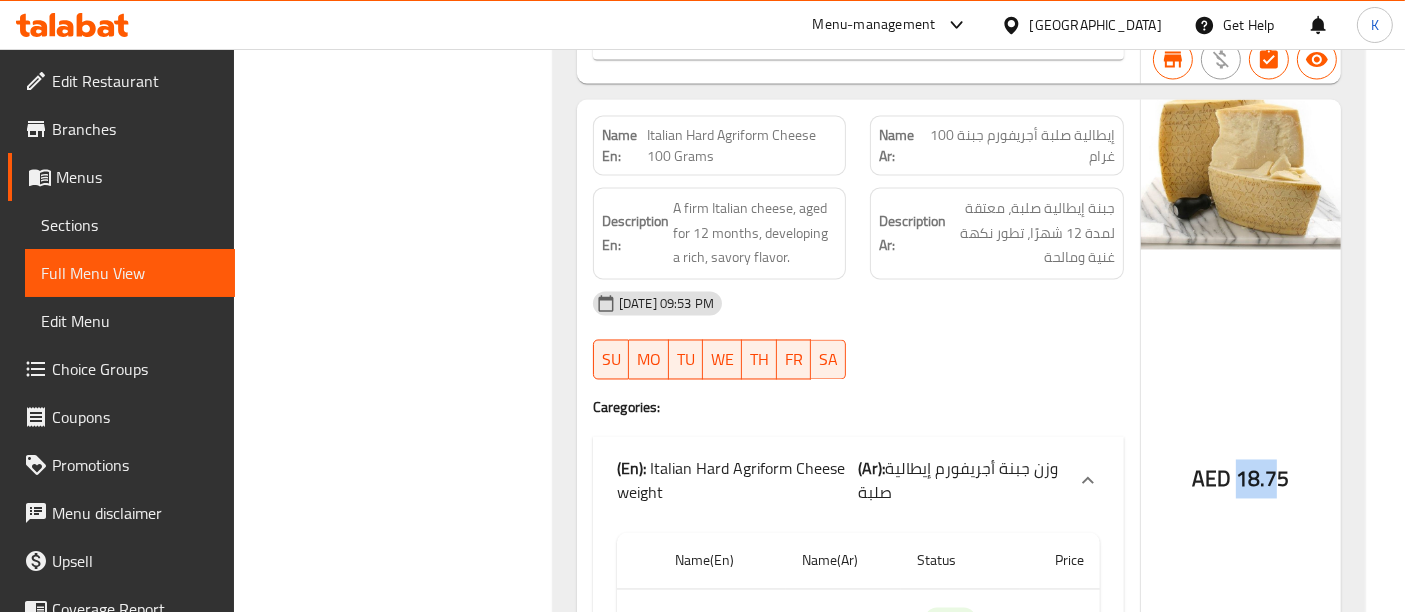 scroll, scrollTop: 3600, scrollLeft: 0, axis: vertical 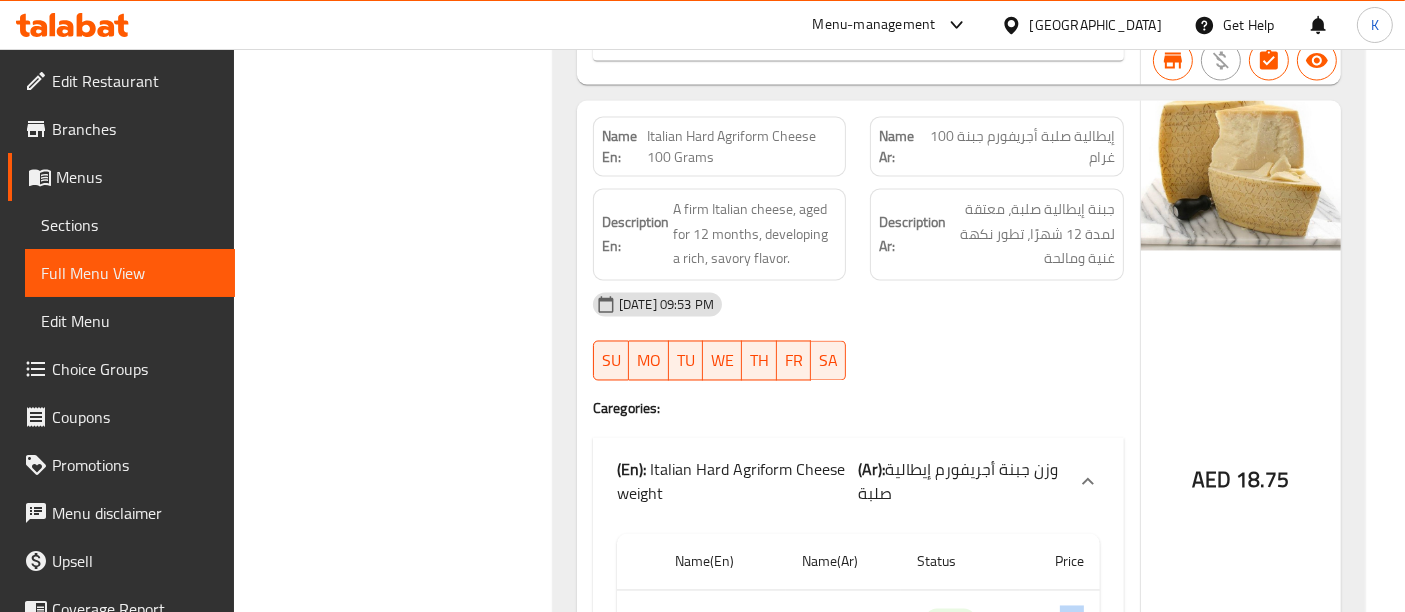 drag, startPoint x: 1091, startPoint y: 567, endPoint x: 1057, endPoint y: 570, distance: 34.132095 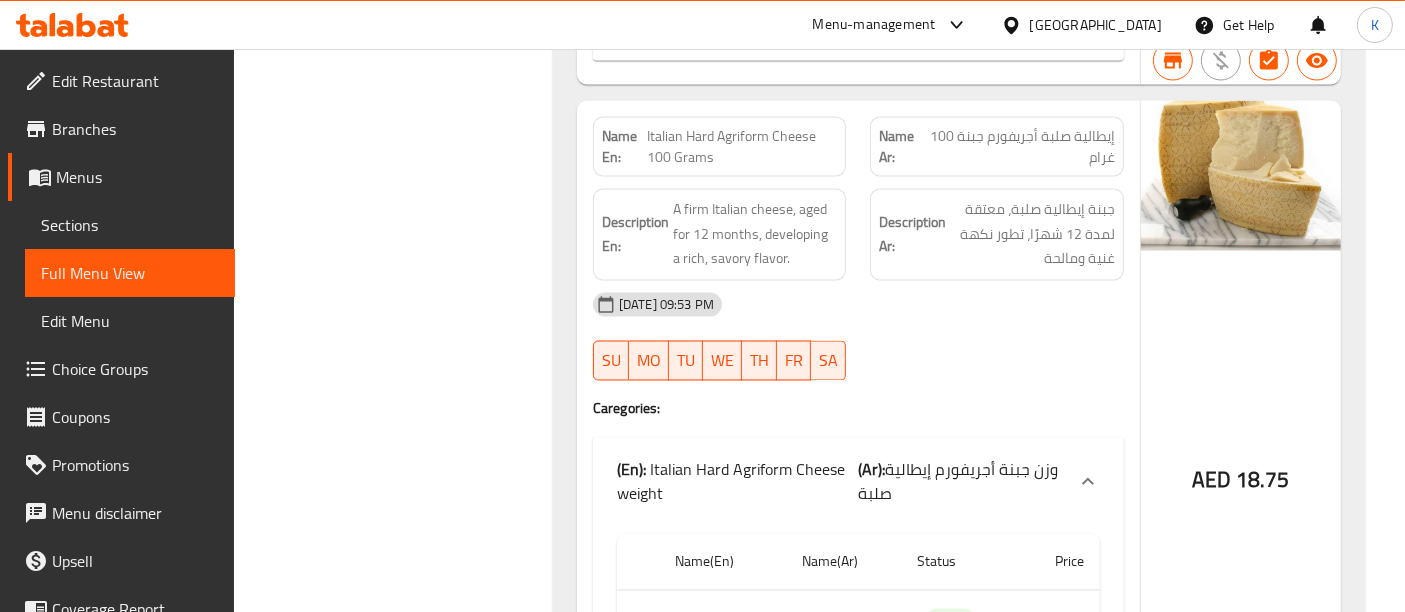 click on "18.75" at bounding box center [1262, -2362] 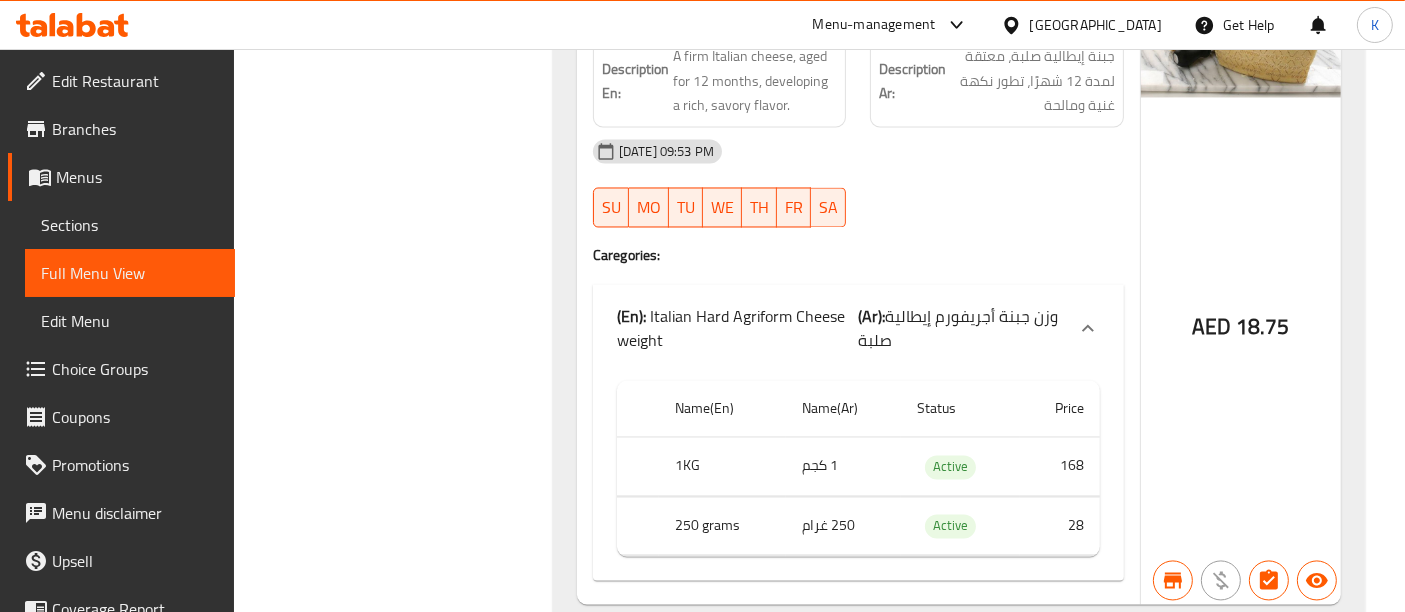scroll, scrollTop: 3711, scrollLeft: 0, axis: vertical 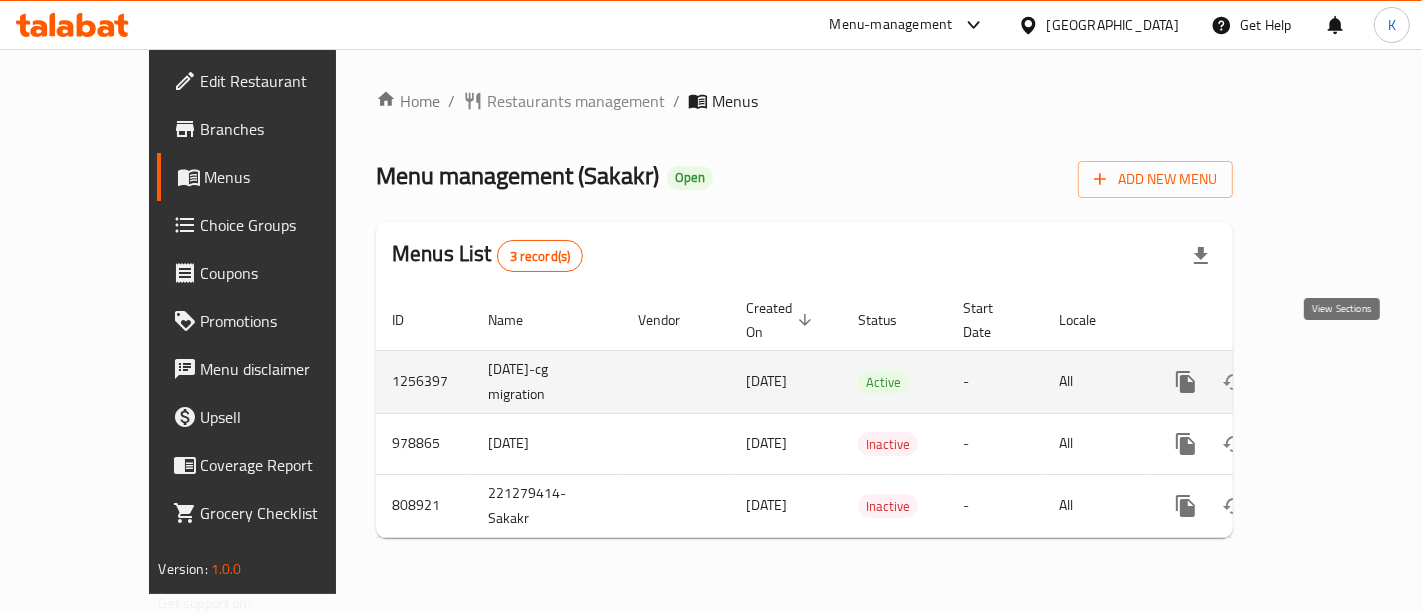 click 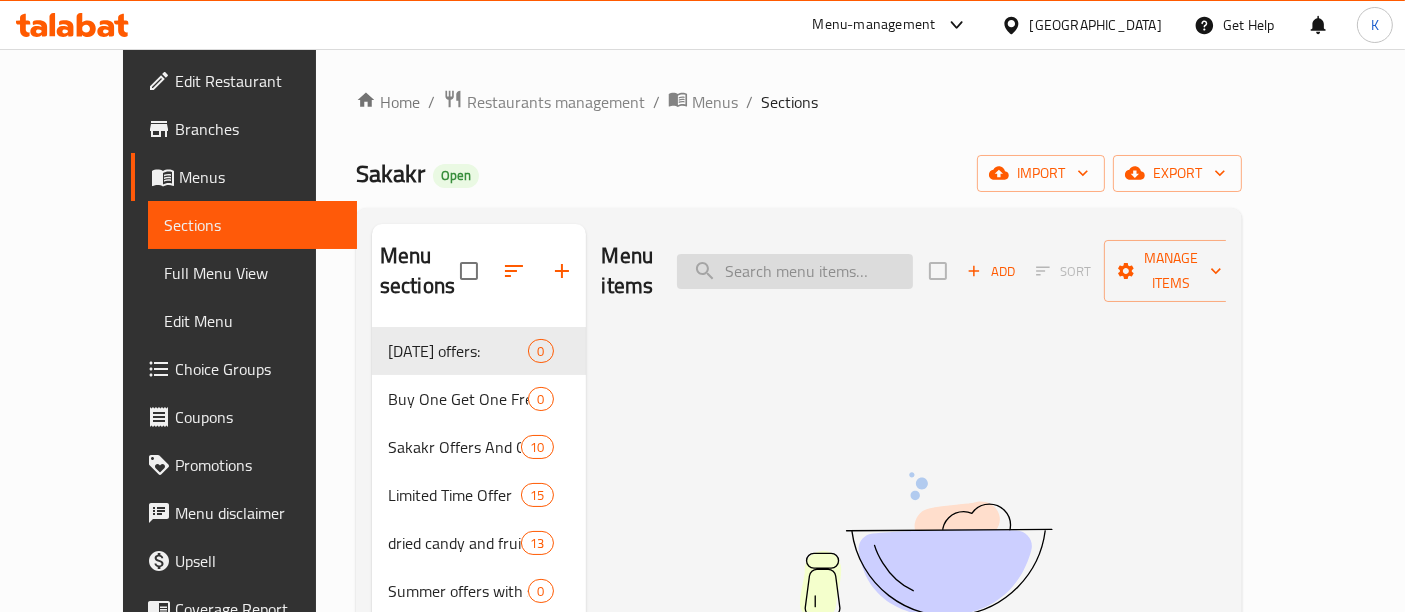 click at bounding box center [795, 271] 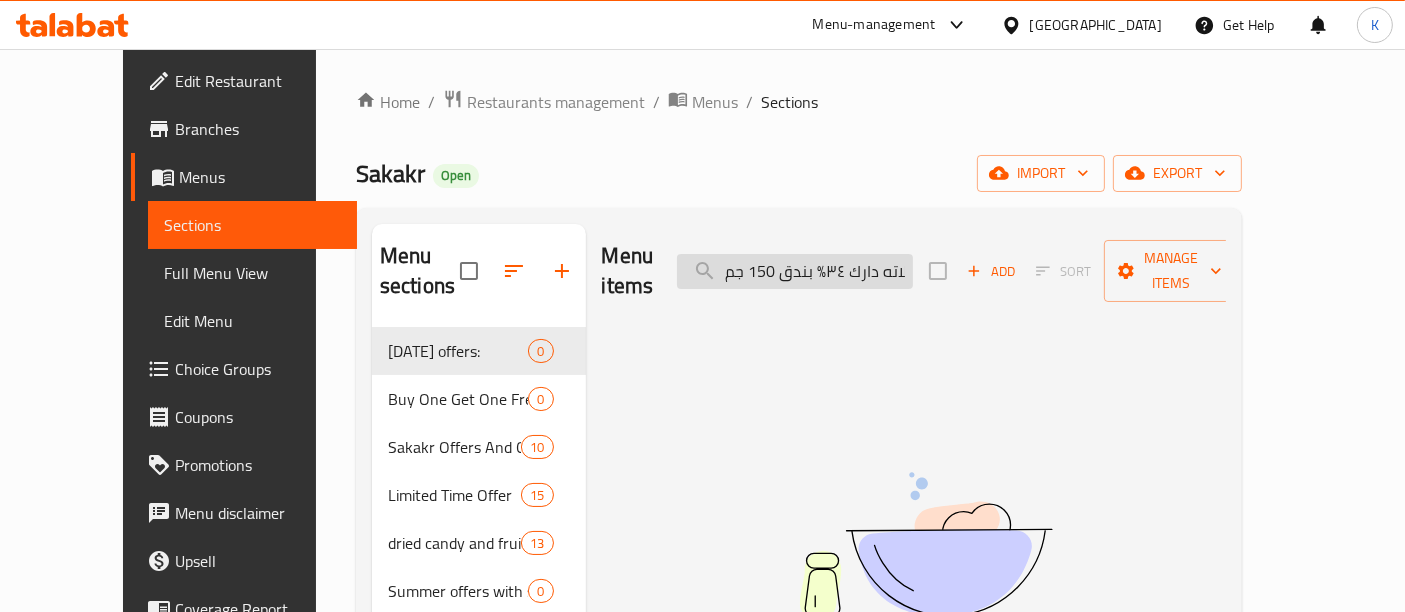 scroll, scrollTop: 0, scrollLeft: 160, axis: horizontal 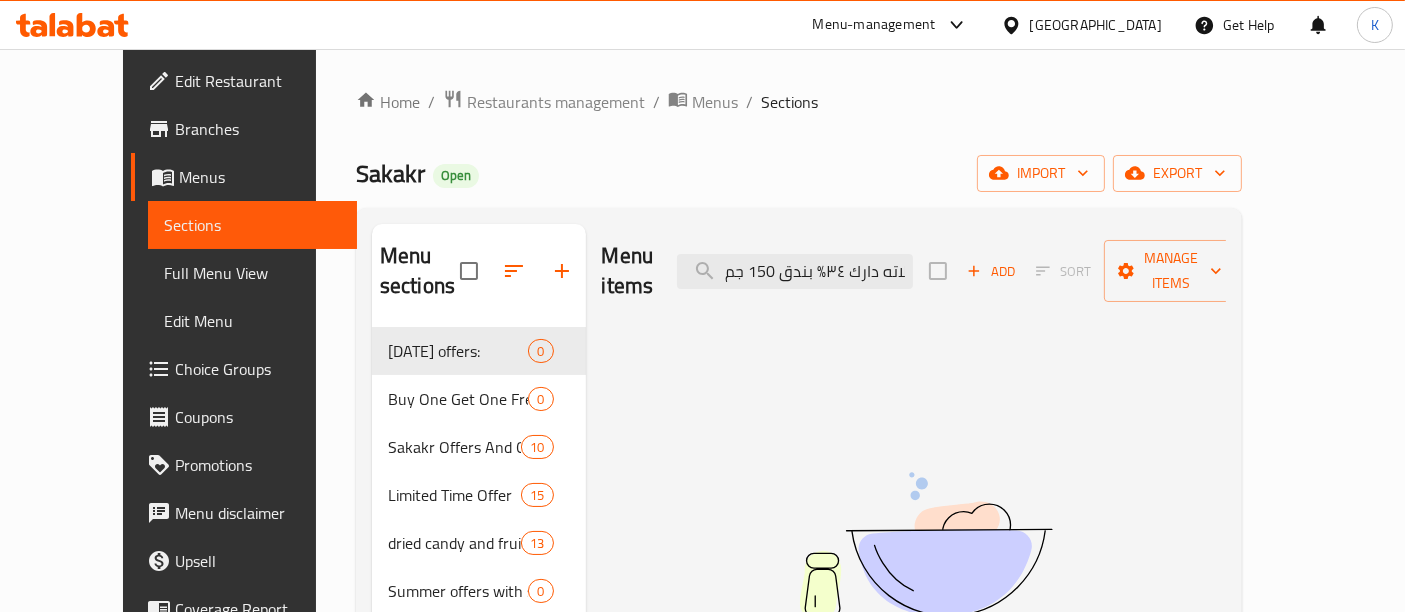 drag, startPoint x: 811, startPoint y: 260, endPoint x: 639, endPoint y: 258, distance: 172.01163 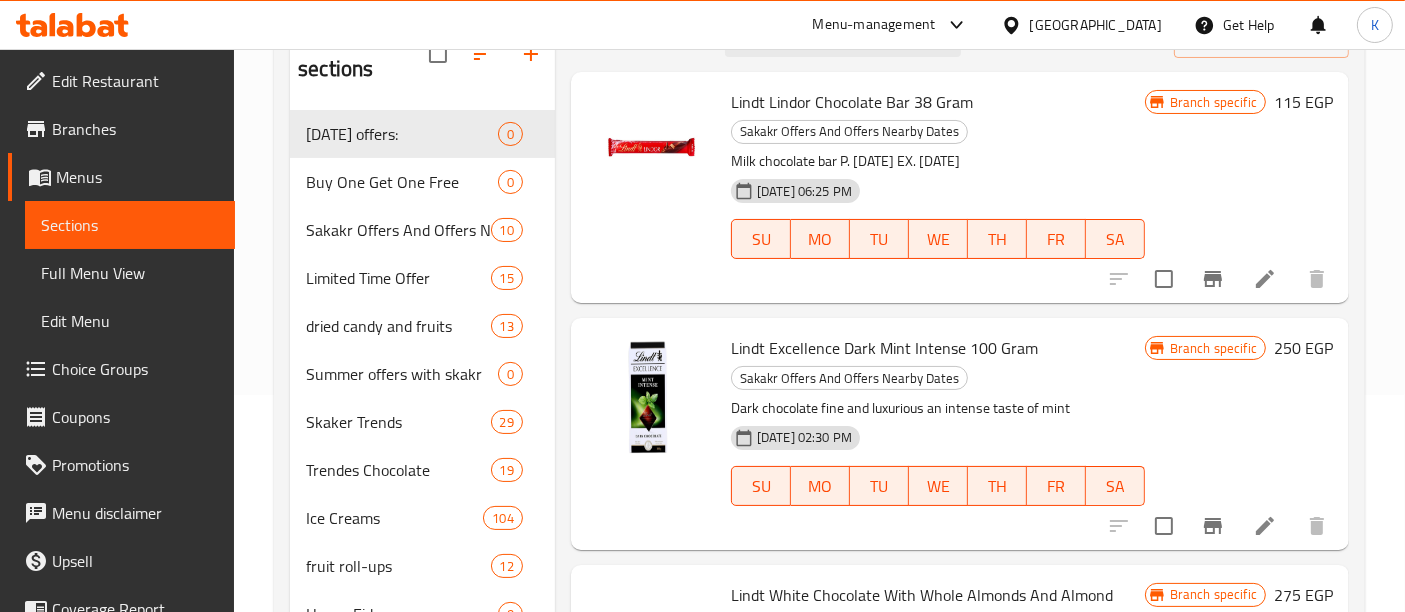 scroll, scrollTop: 222, scrollLeft: 0, axis: vertical 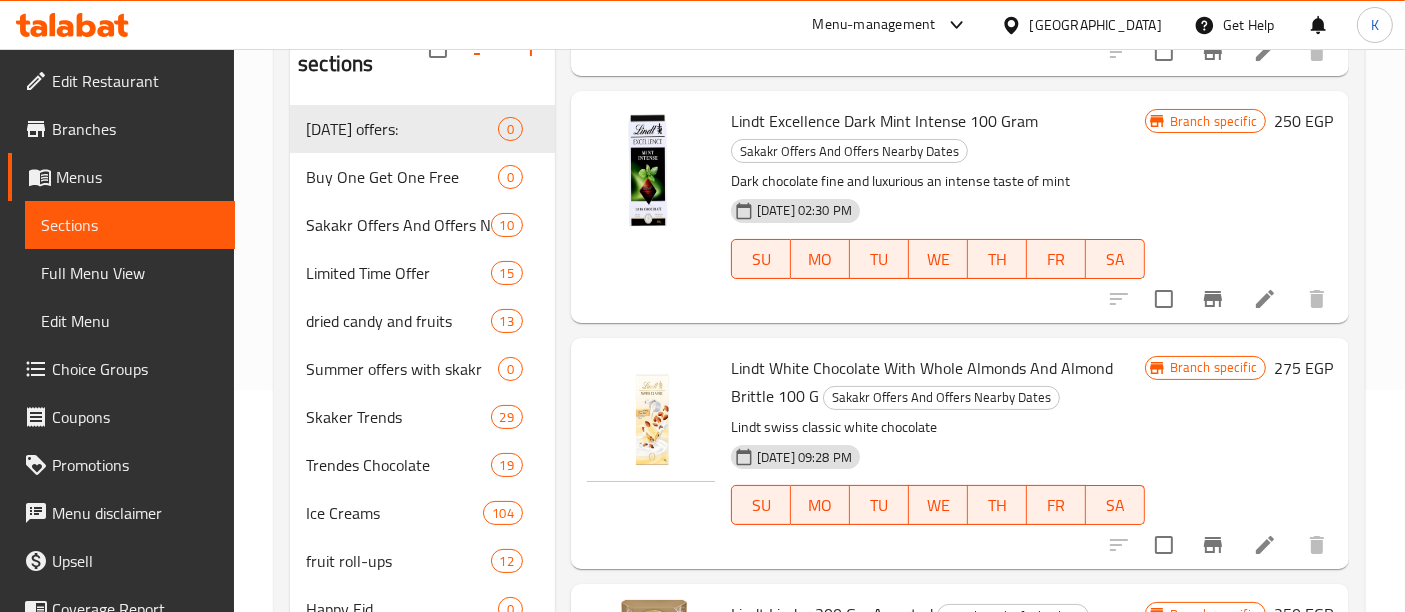 click on "Lindt White Chocolate With Whole Almonds And Almond Brittle 100 G" at bounding box center [922, 382] 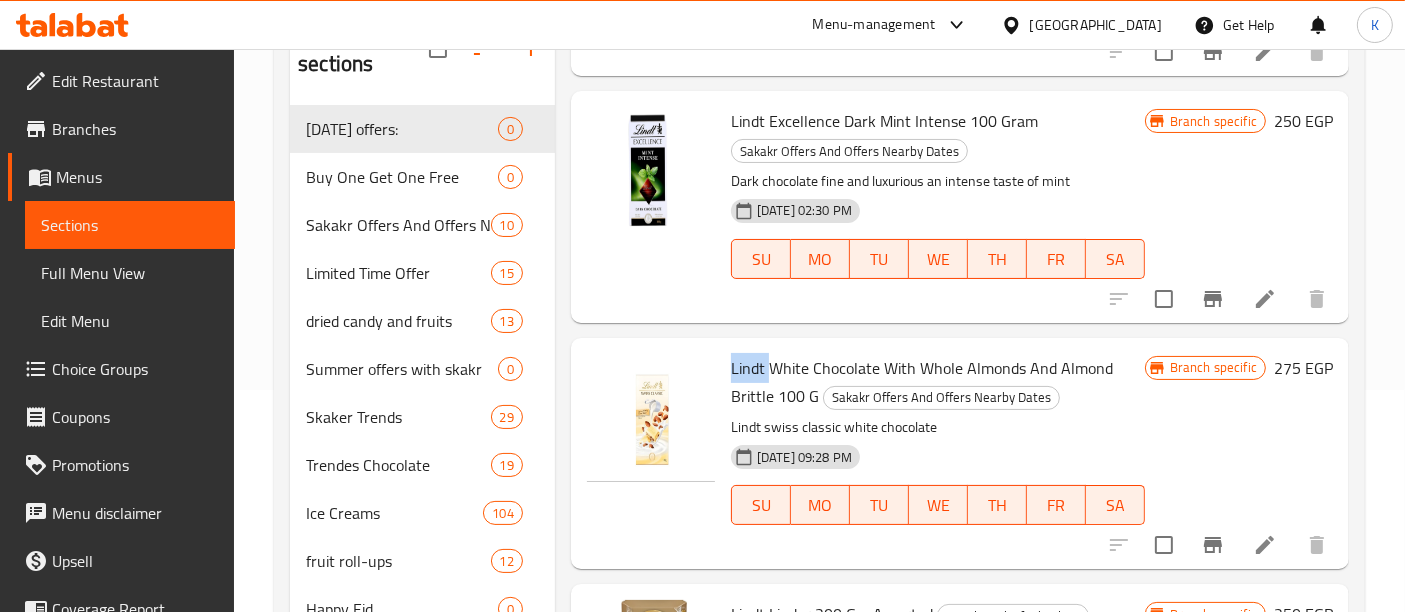 click on "Lindt White Chocolate With Whole Almonds And Almond Brittle 100 G" at bounding box center (922, 382) 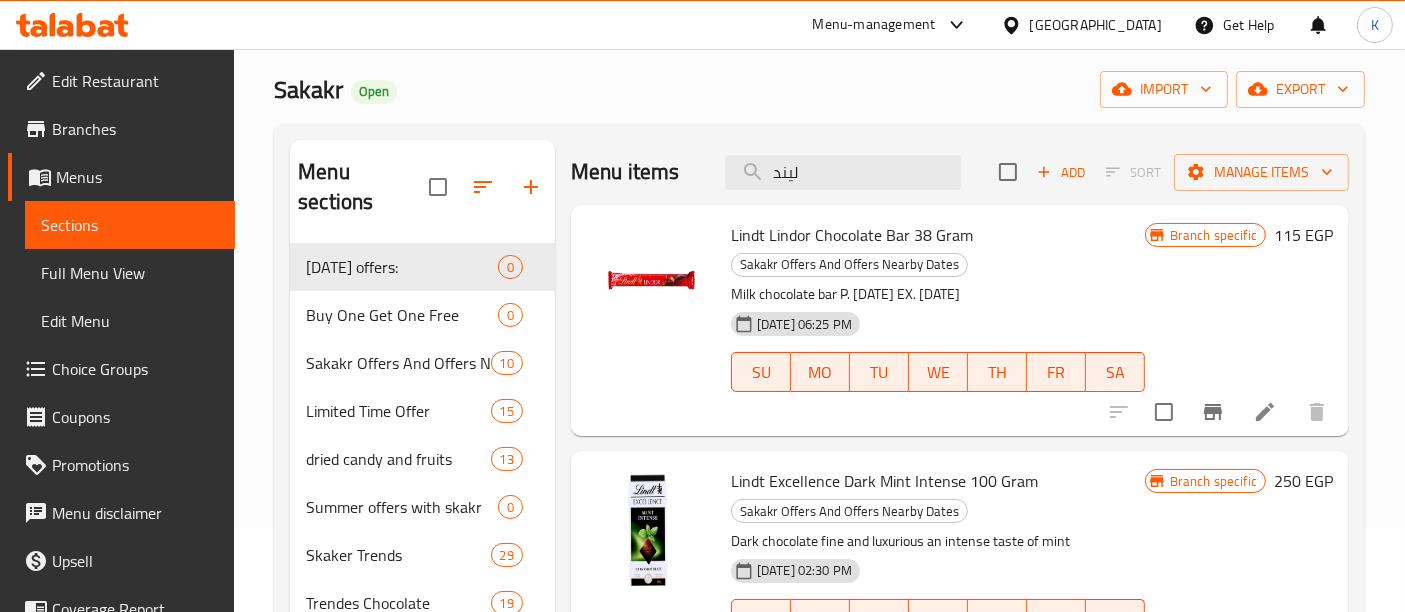 scroll, scrollTop: 0, scrollLeft: 0, axis: both 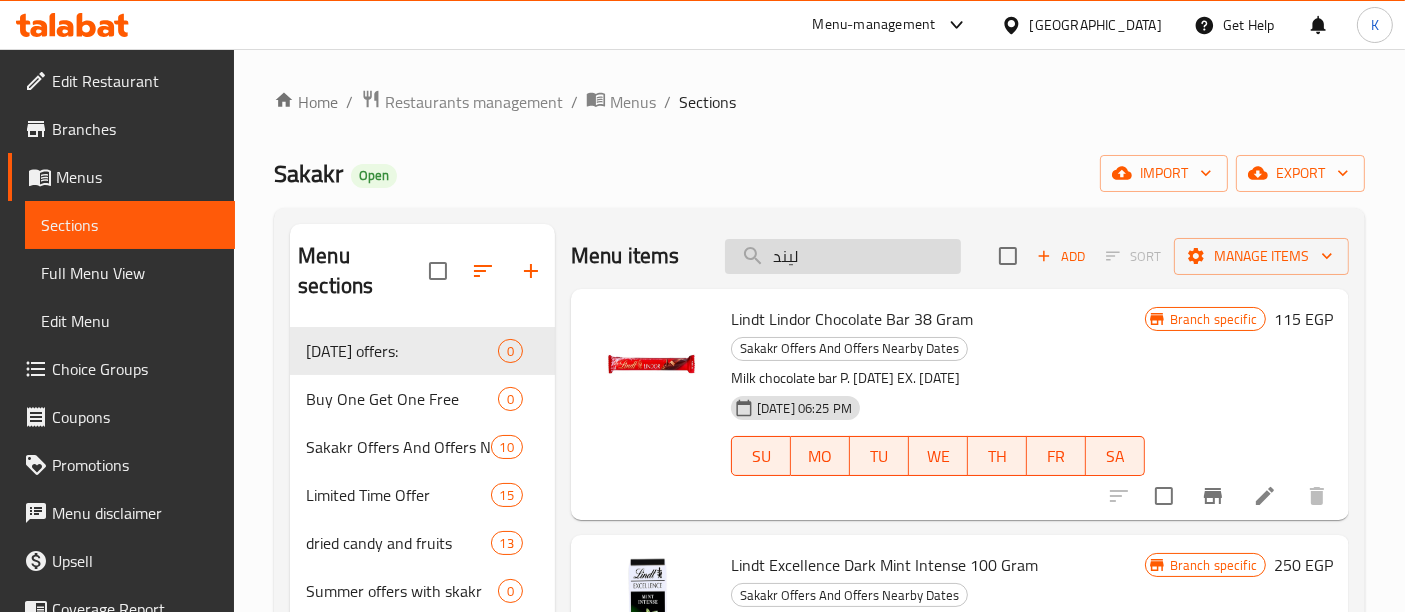 click on "ليند" at bounding box center (843, 256) 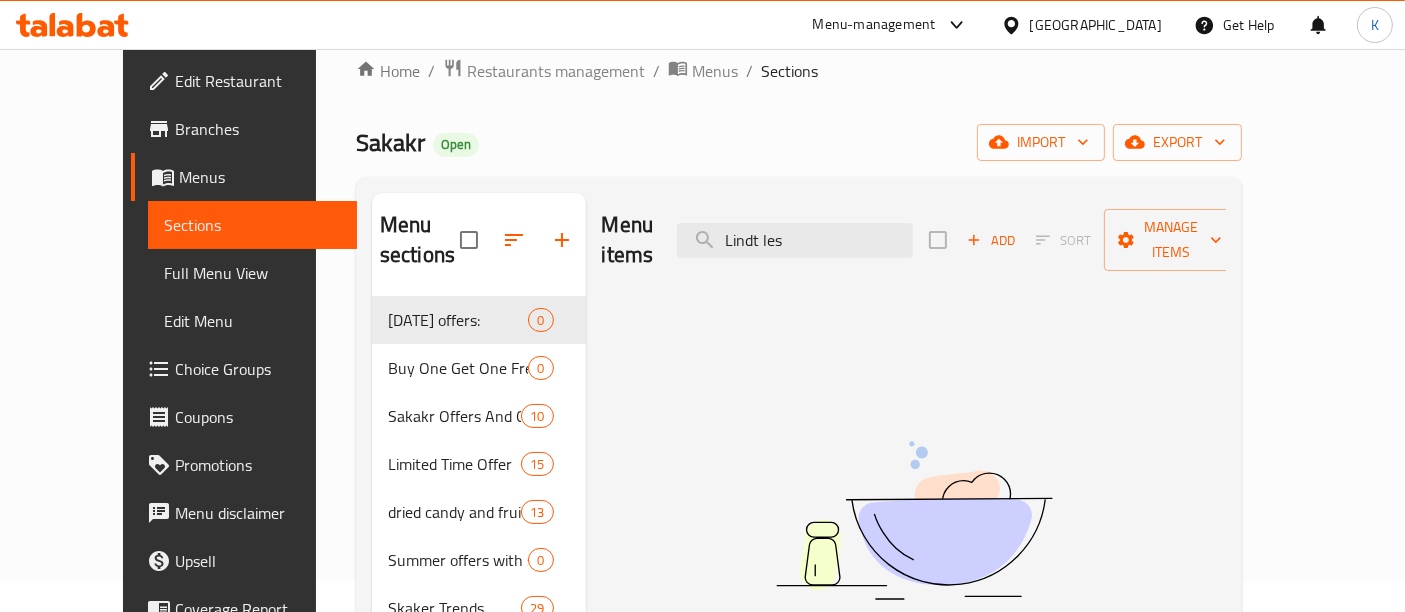 scroll, scrollTop: 32, scrollLeft: 0, axis: vertical 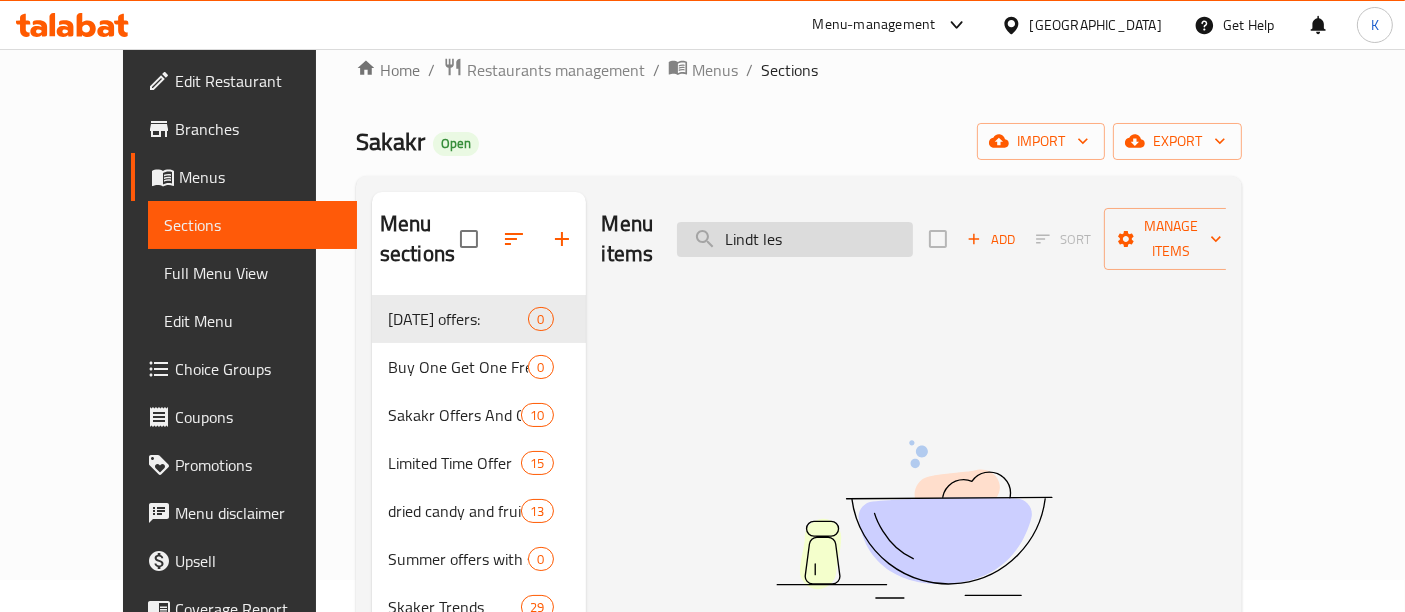 click on "Lindt les" at bounding box center [795, 239] 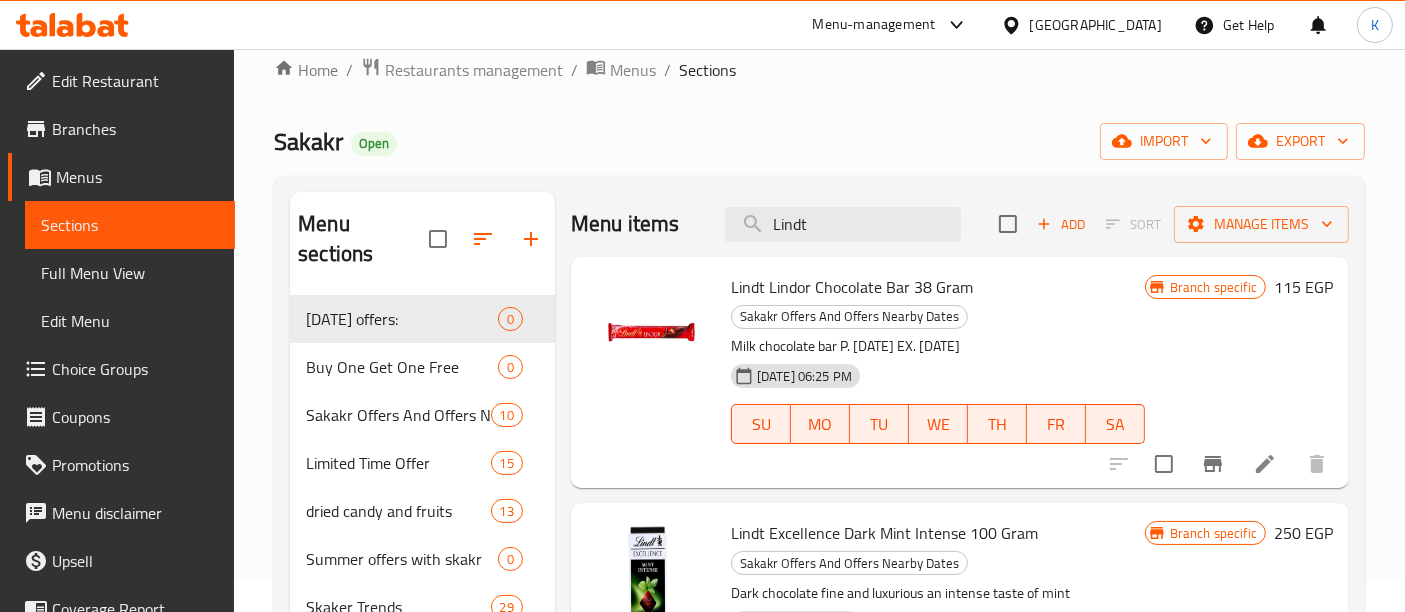 type on "Lindt" 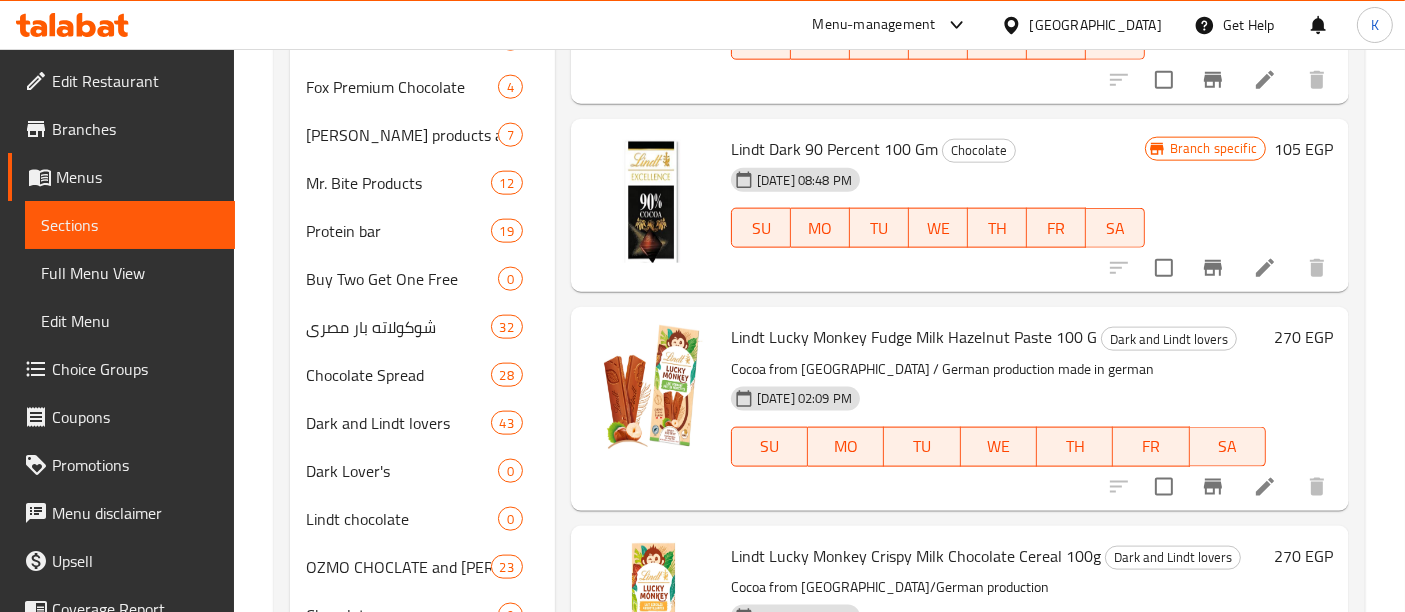 scroll, scrollTop: 3394, scrollLeft: 0, axis: vertical 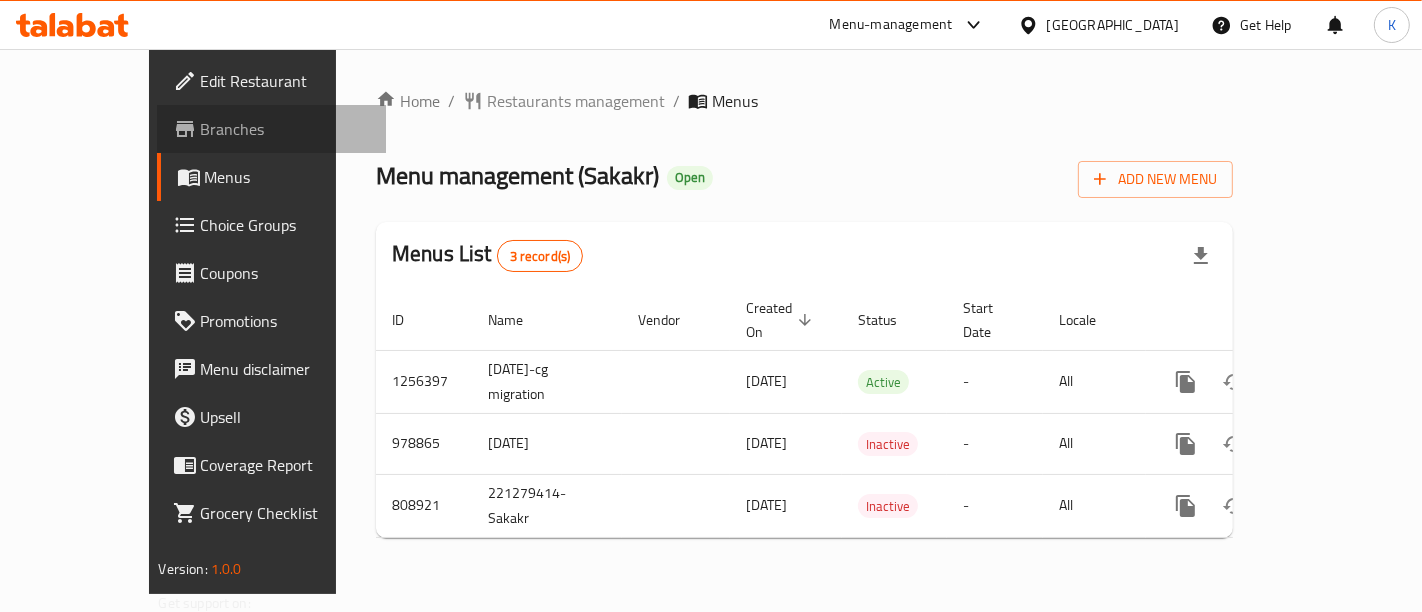 click on "Branches" at bounding box center [271, 129] 